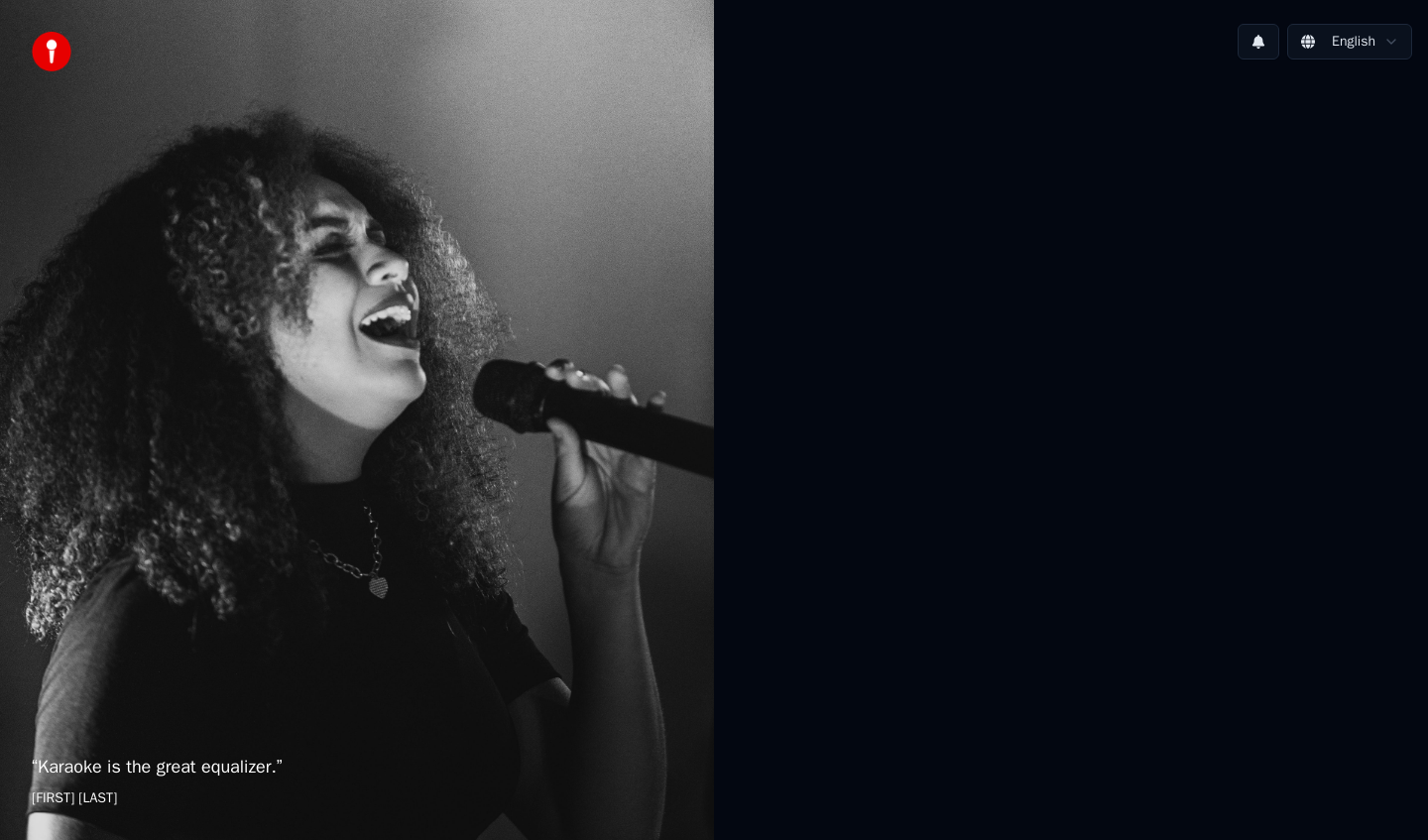 scroll, scrollTop: 0, scrollLeft: 0, axis: both 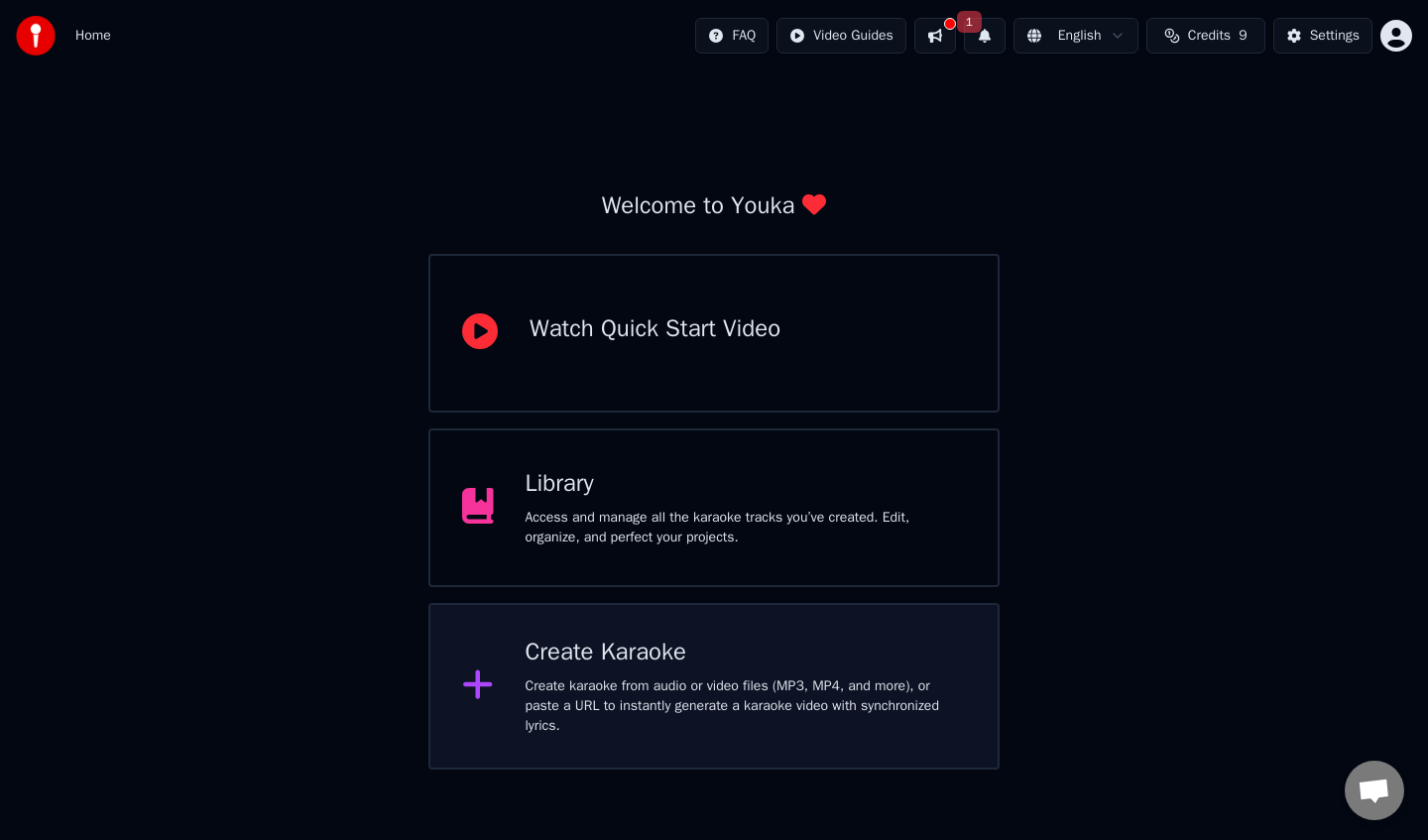 click on "Create Karaoke Create karaoke from audio or video files (MP3, MP4, and more), or paste a URL to instantly generate a karaoke video with synchronized lyrics." at bounding box center [654, 333] 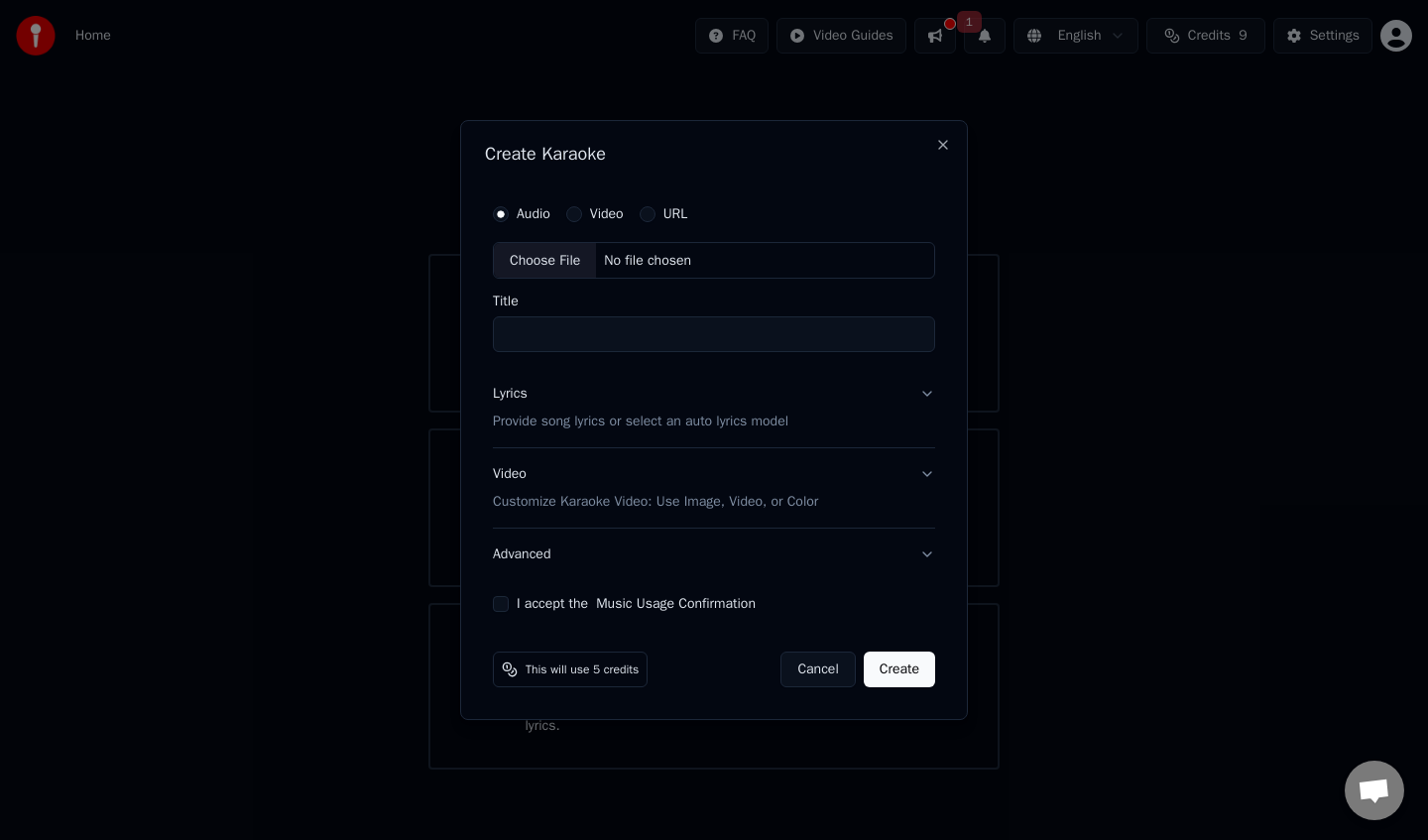 paste on "**********" 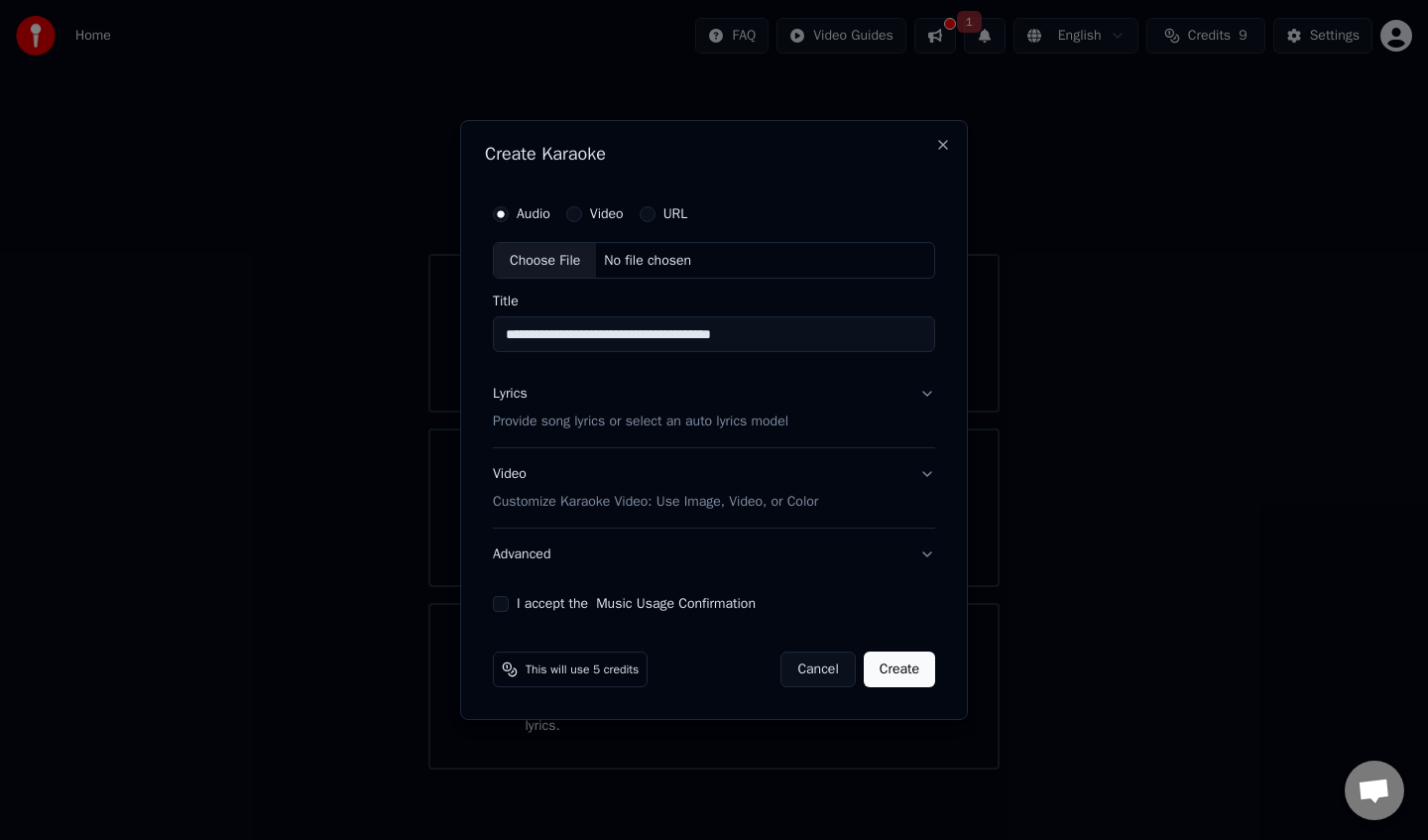 type on "**********" 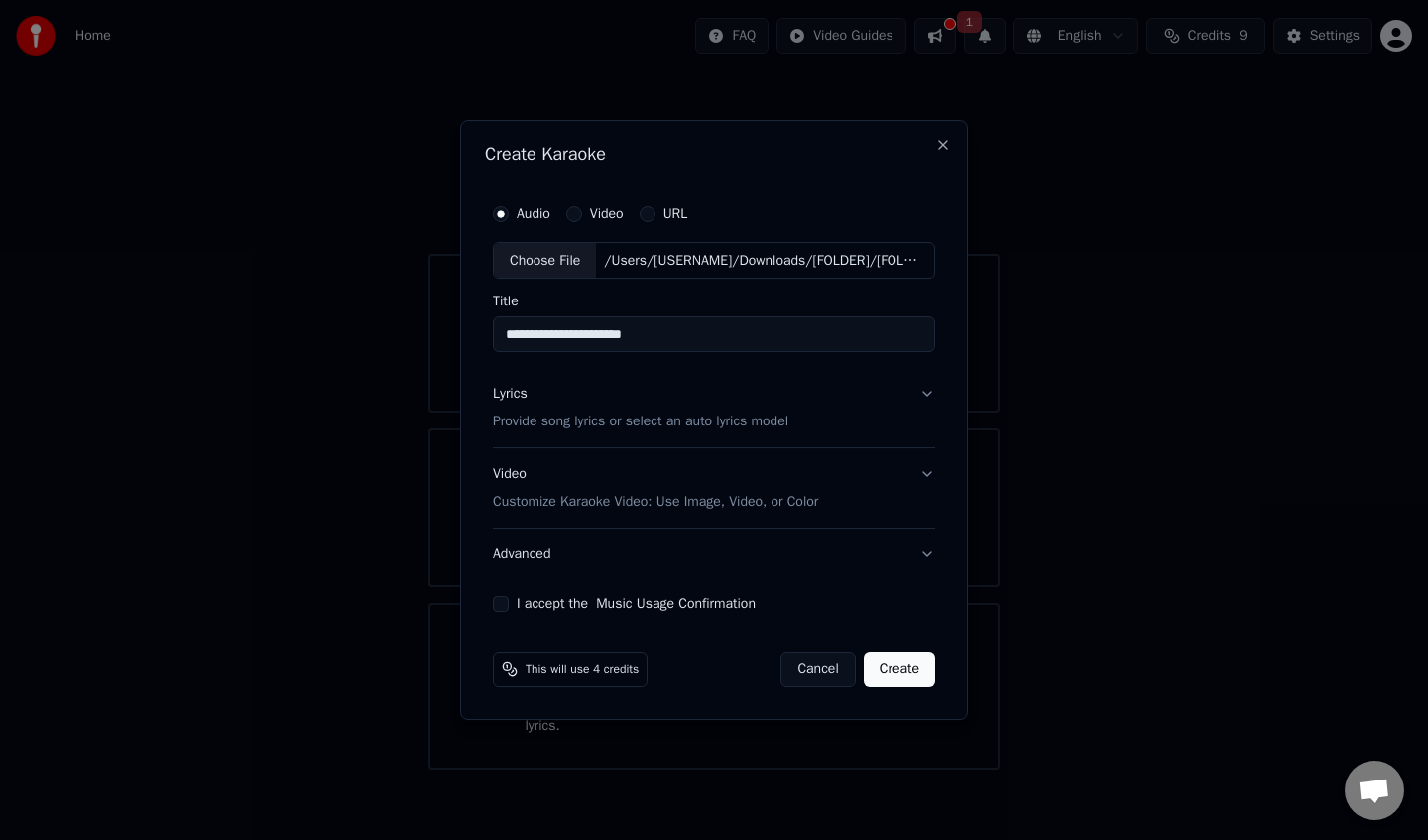 click on "Lyrics Provide song lyrics or select an auto lyrics model" at bounding box center [714, 409] 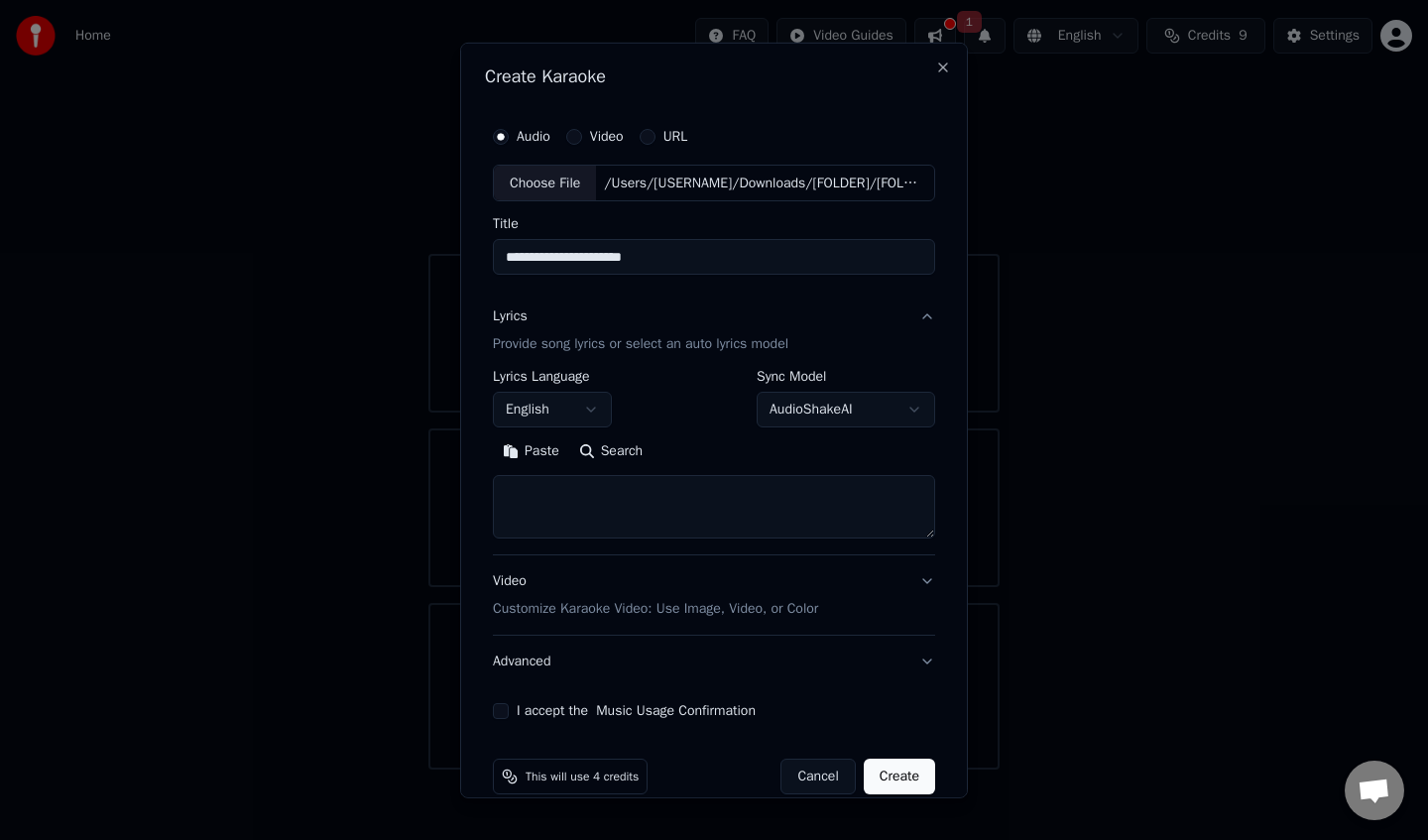 type 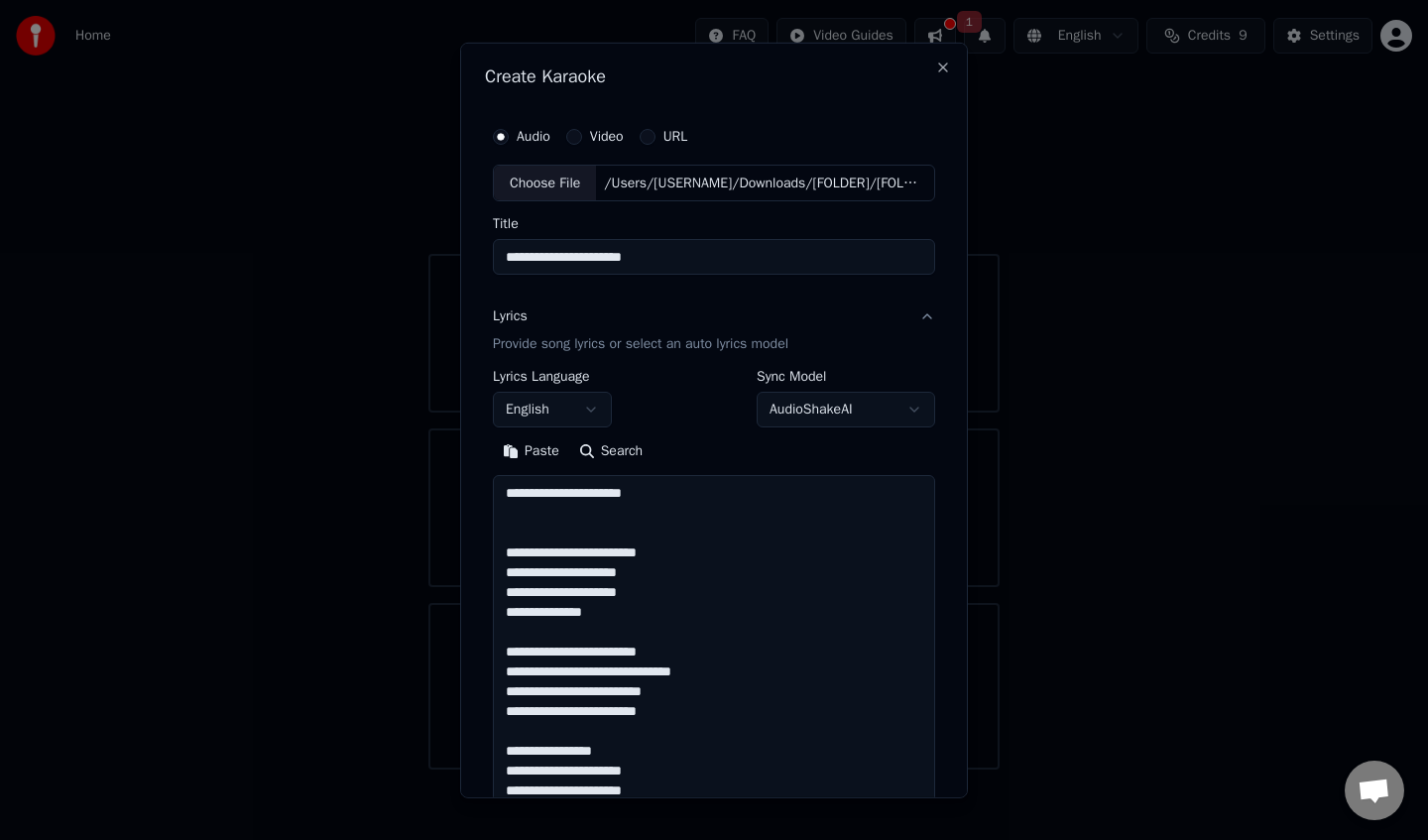 scroll, scrollTop: 758, scrollLeft: 0, axis: vertical 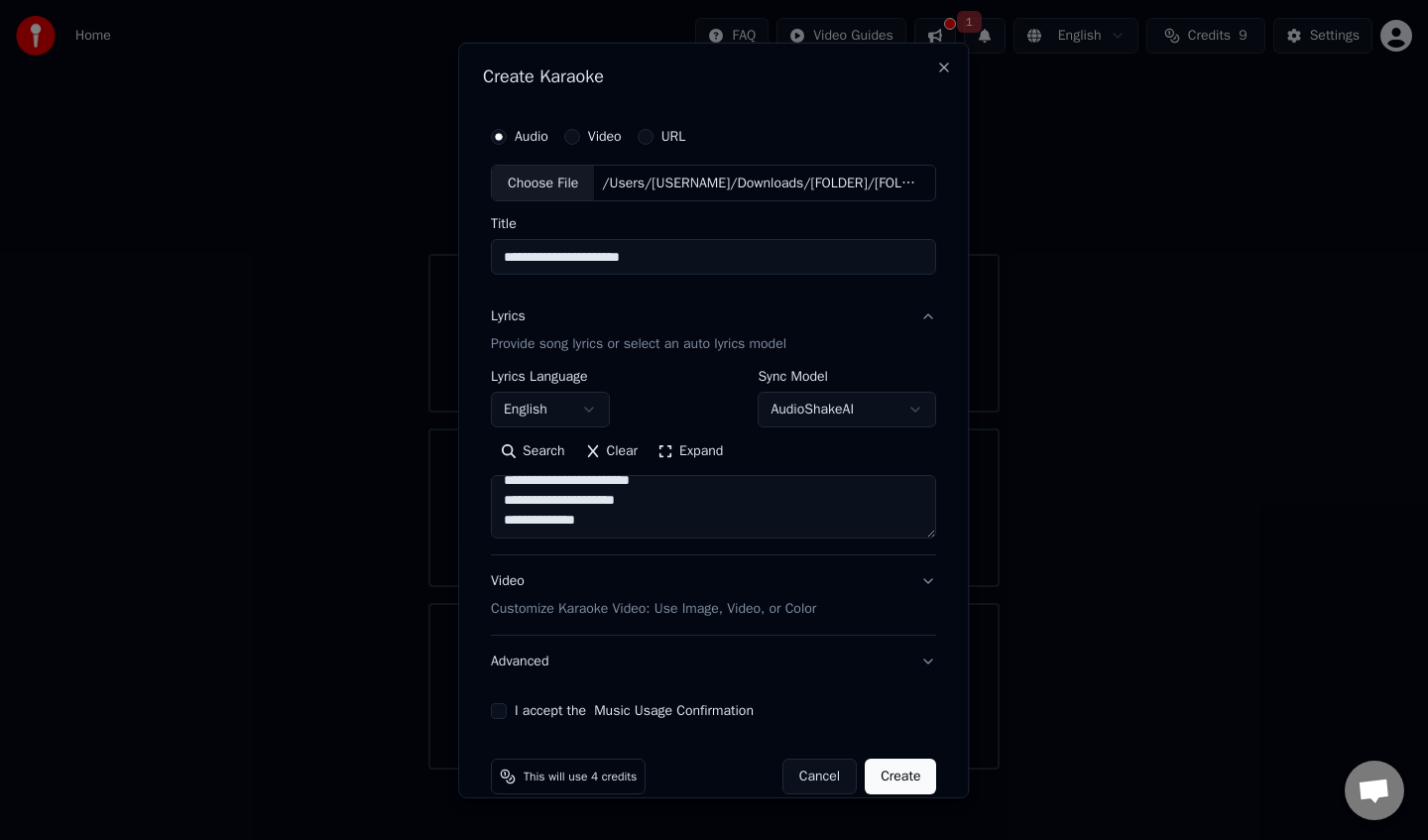 type on "**********" 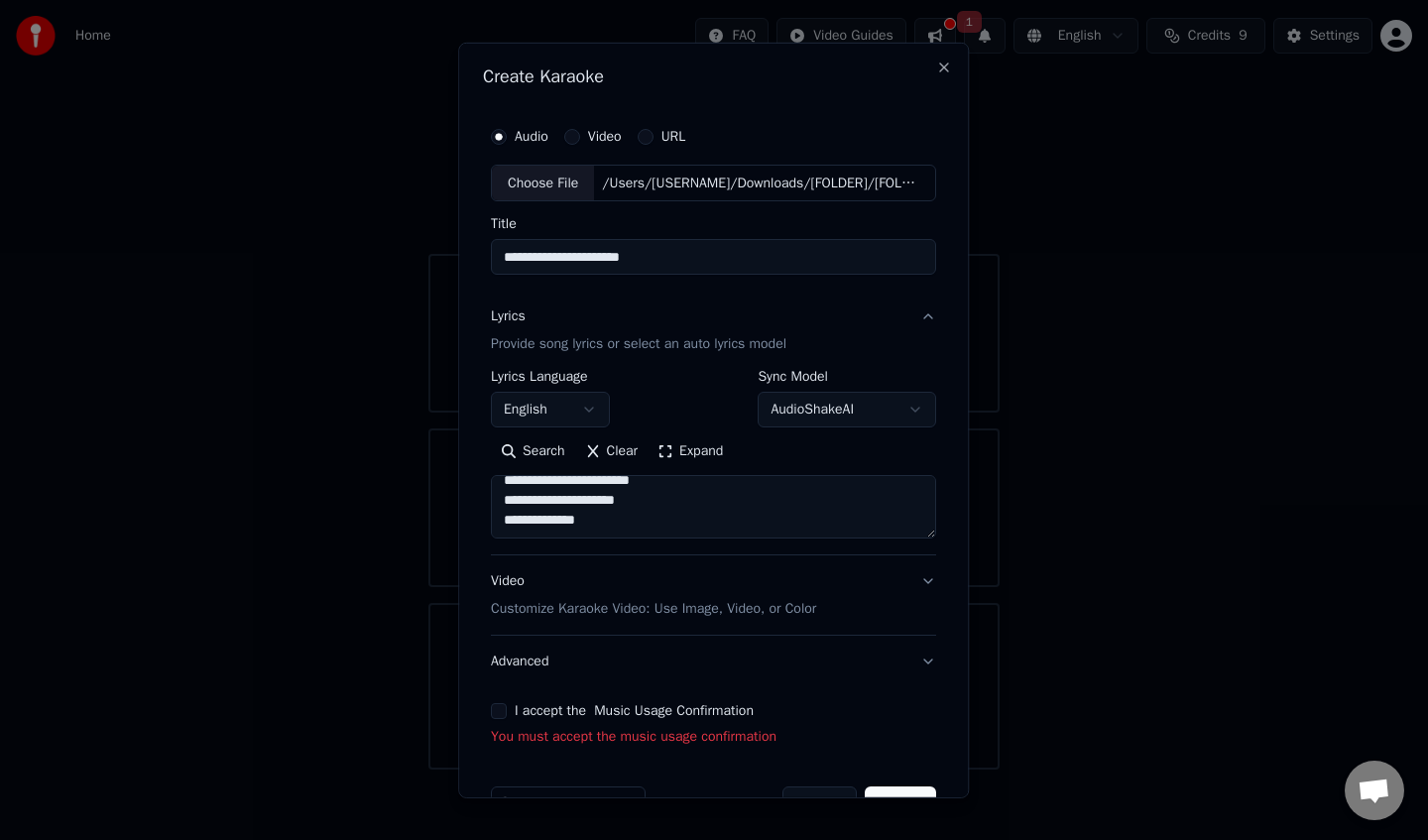click on "I accept the   Music Usage Confirmation" at bounding box center (713, 136) 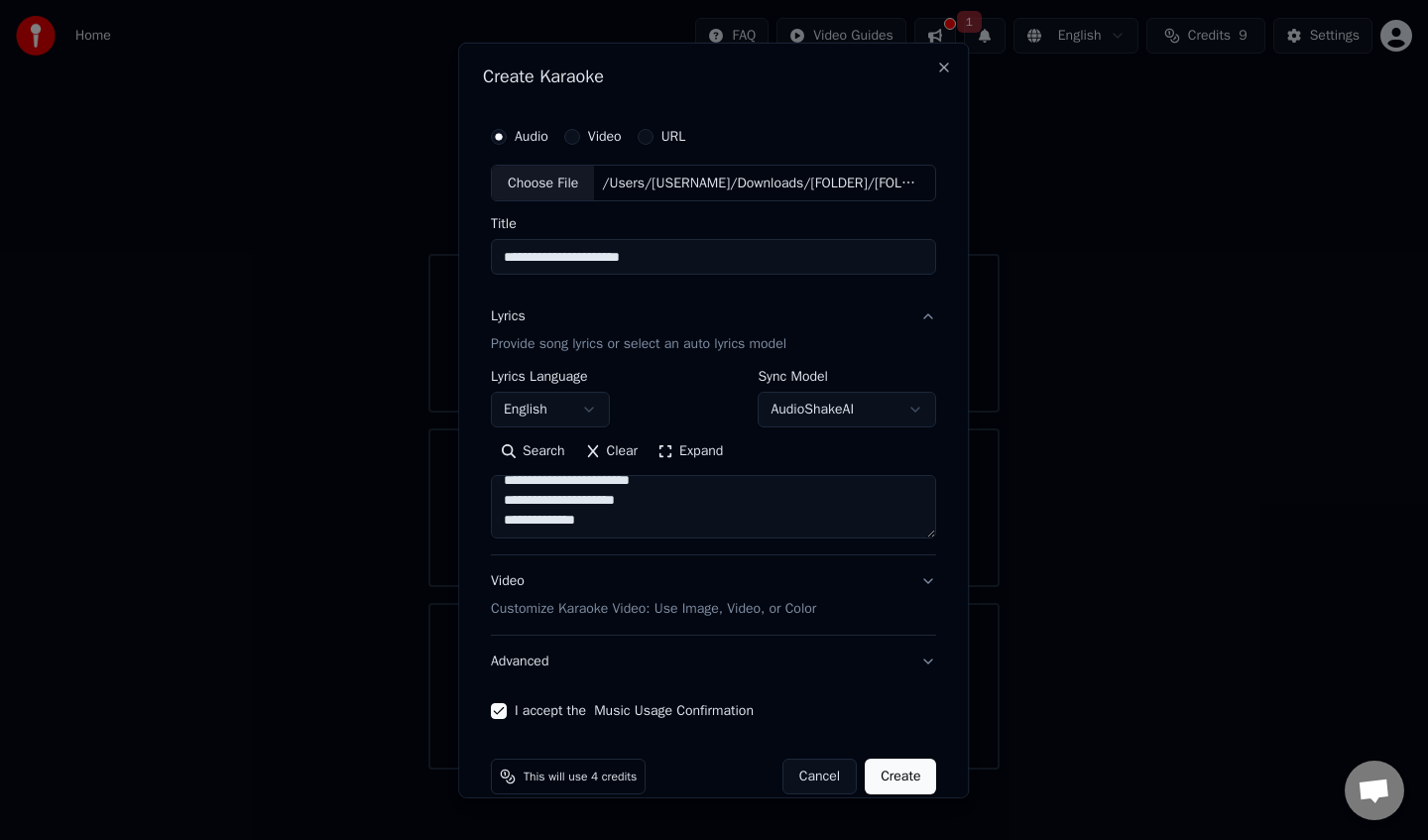 click on "Create" at bounding box center [900, 777] 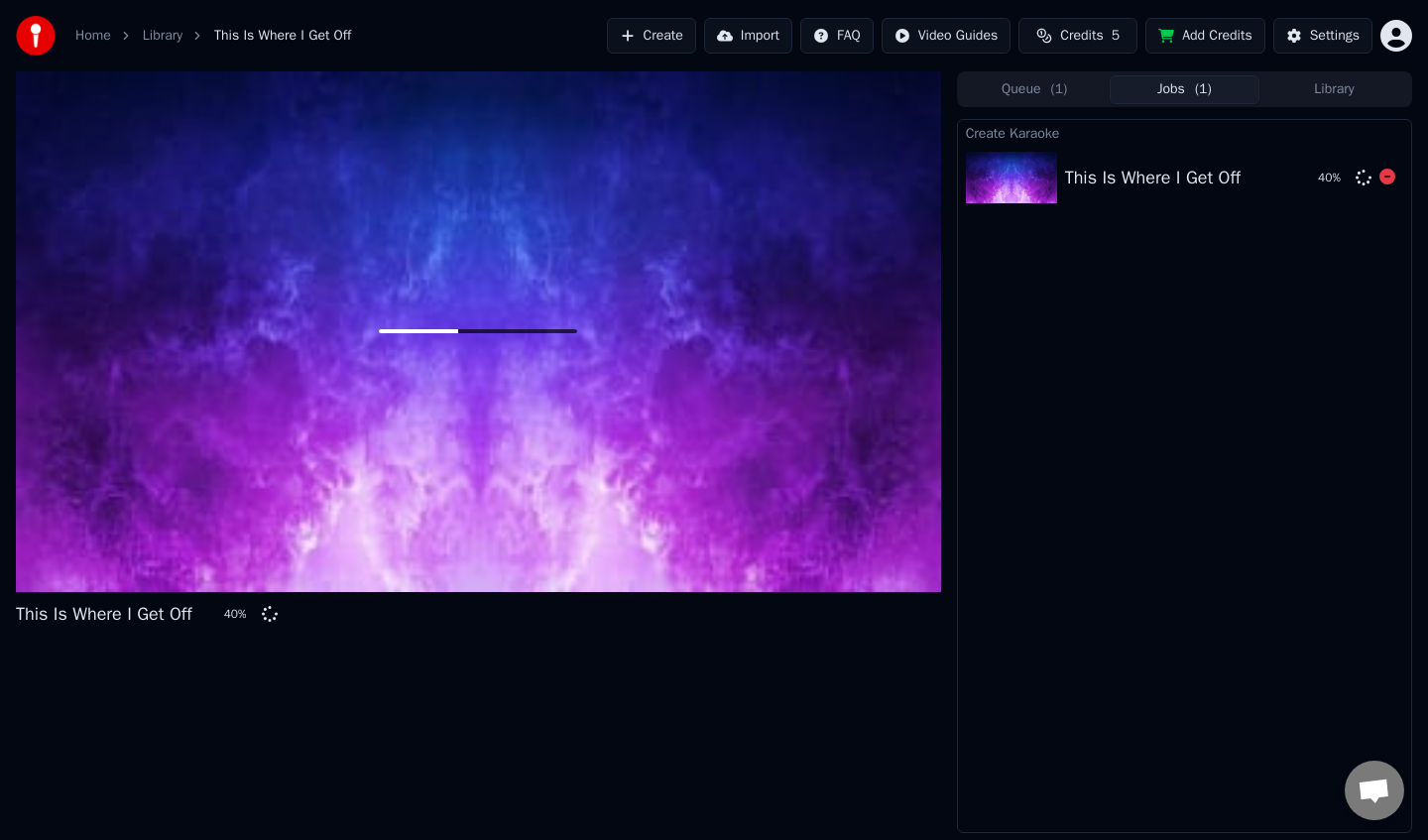 click at bounding box center [1012, 178] 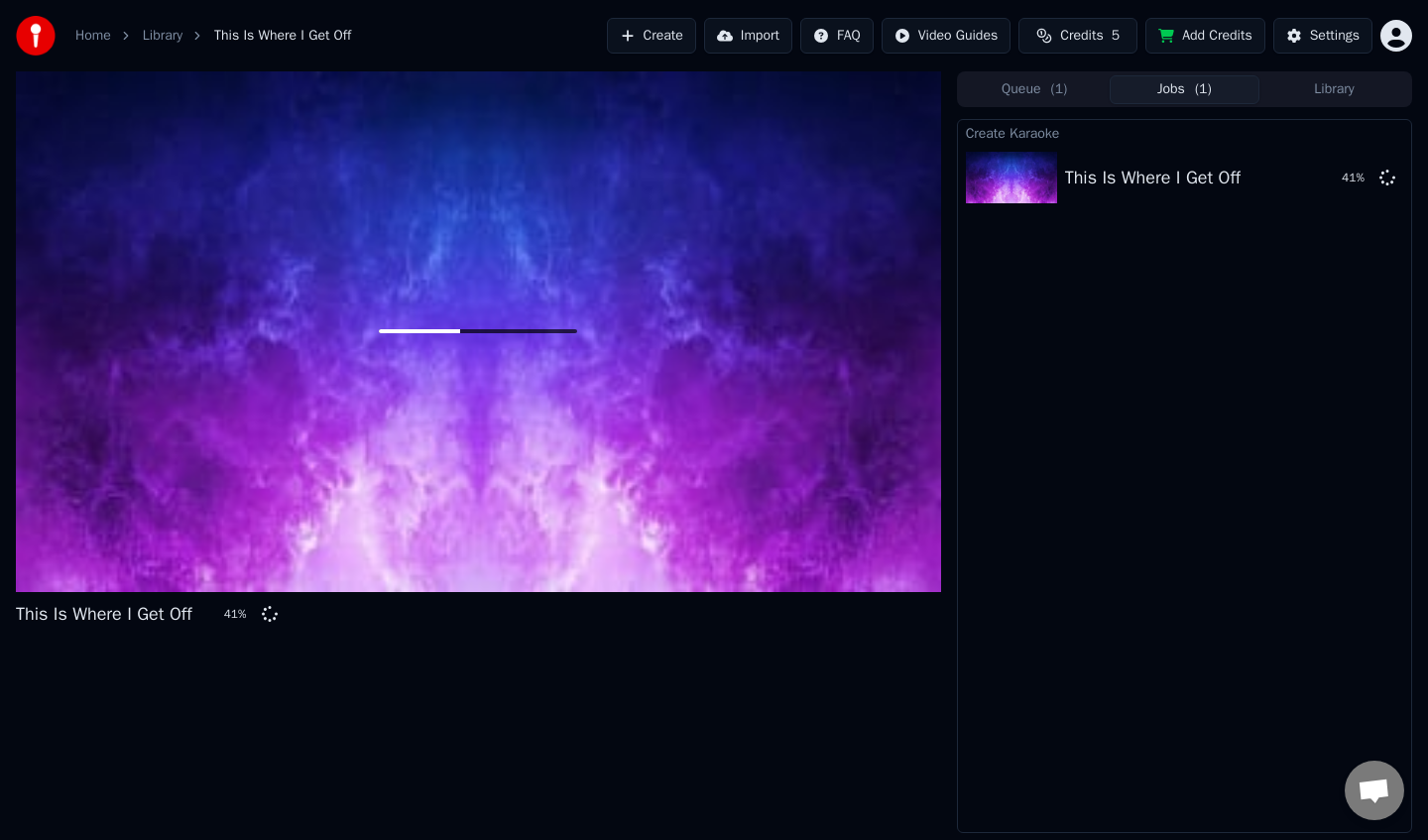 click at bounding box center (478, 331) 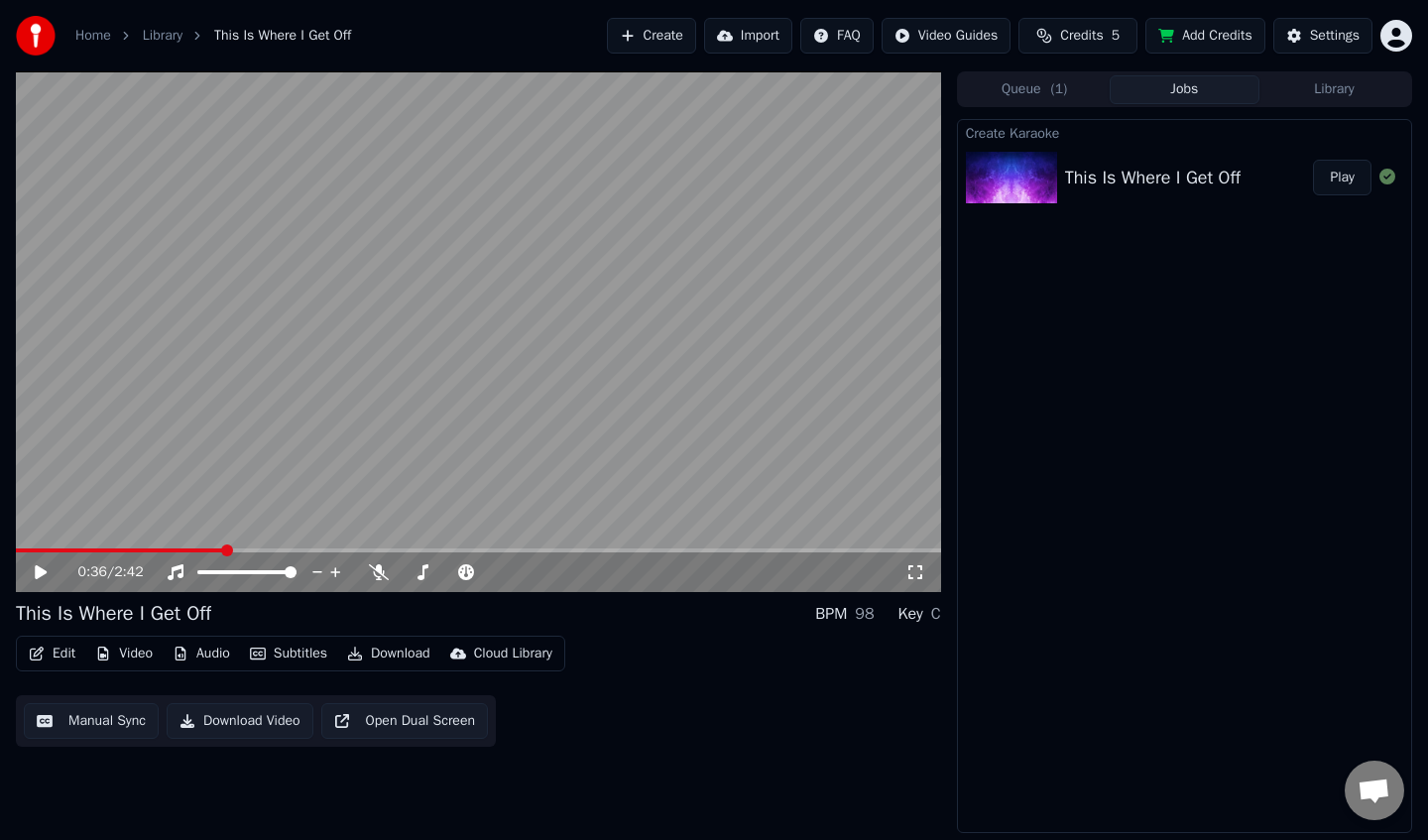 click at bounding box center [478, 550] 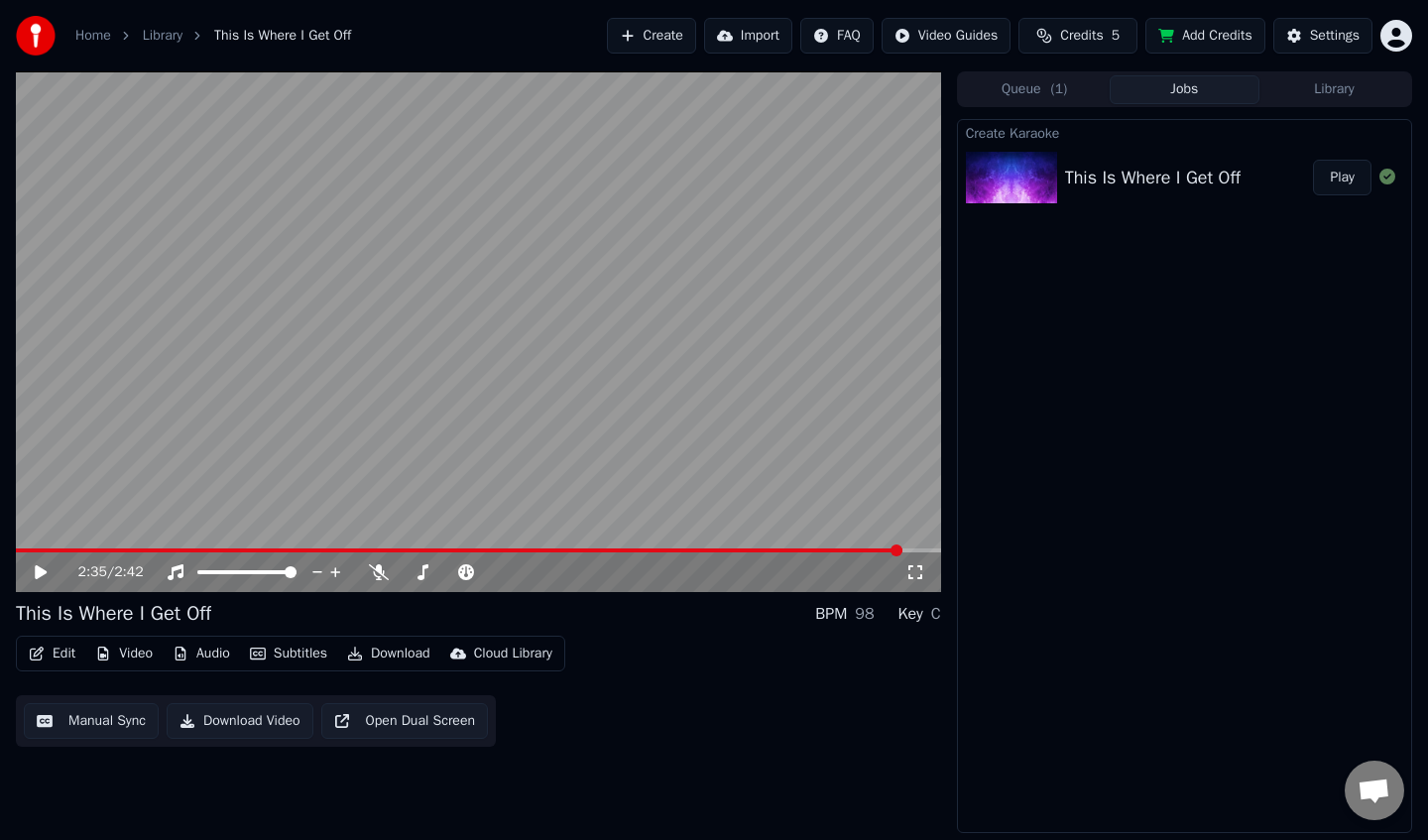 click on "Download" at bounding box center [389, 654] 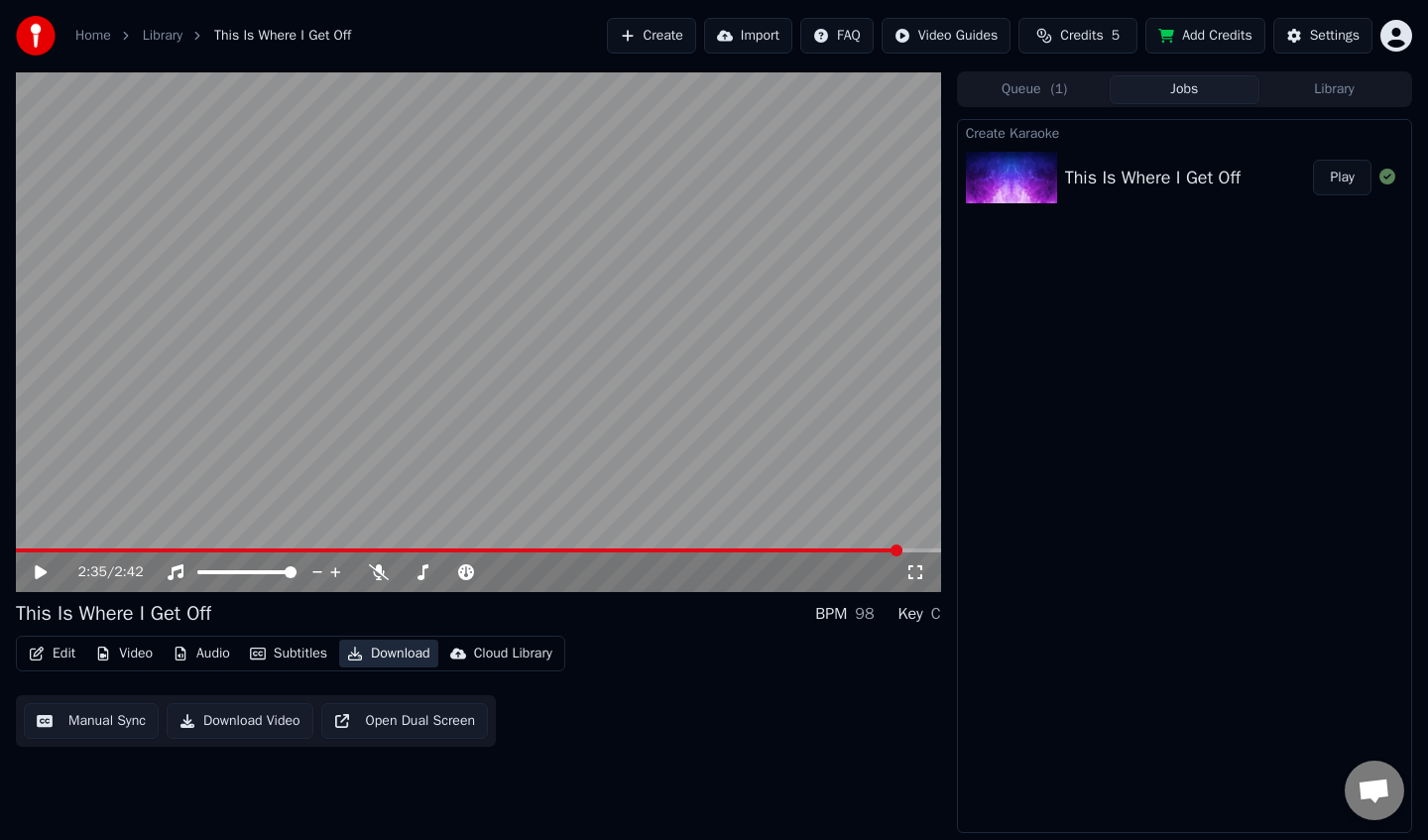 click on "Download" at bounding box center (389, 654) 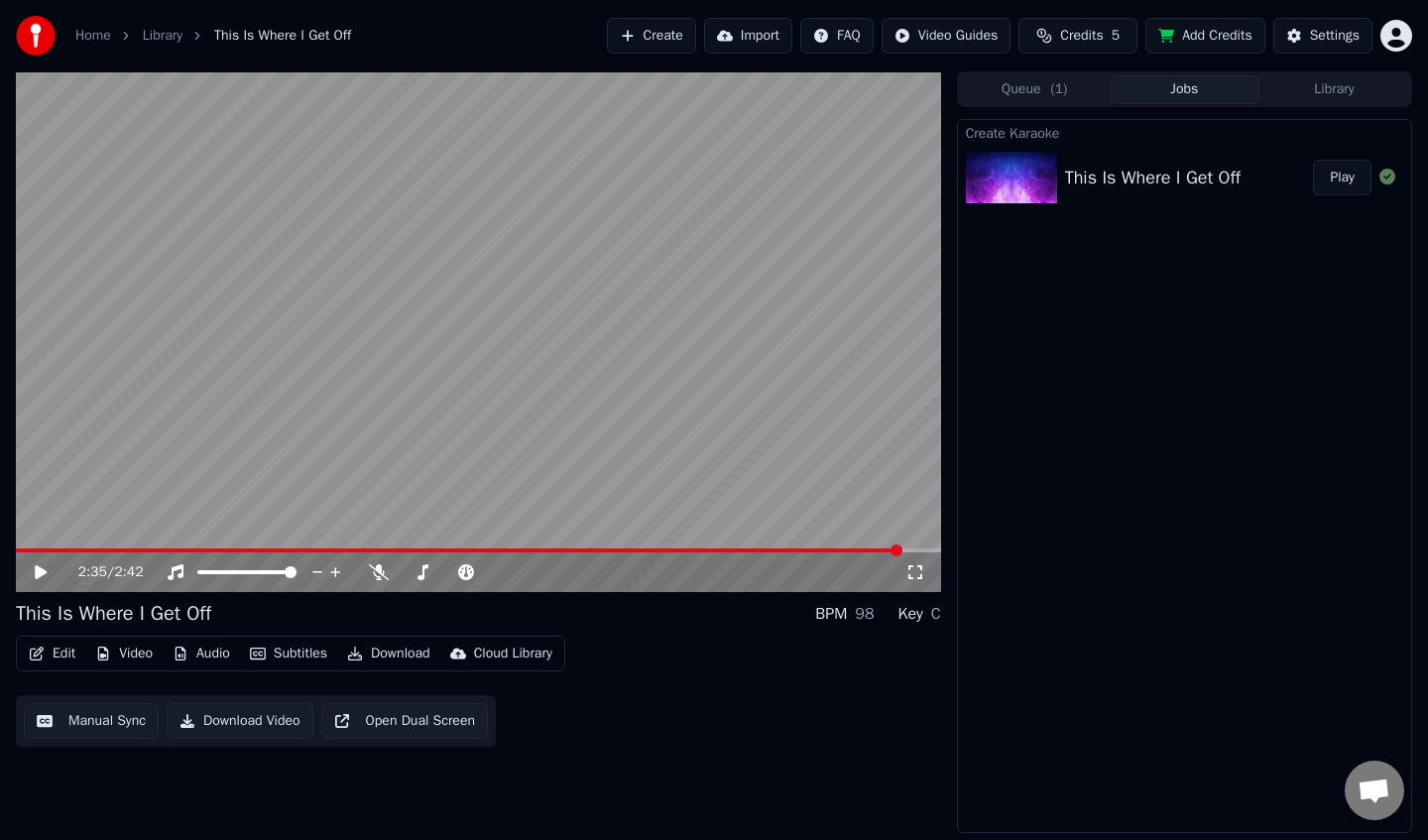click on "Download" at bounding box center (389, 654) 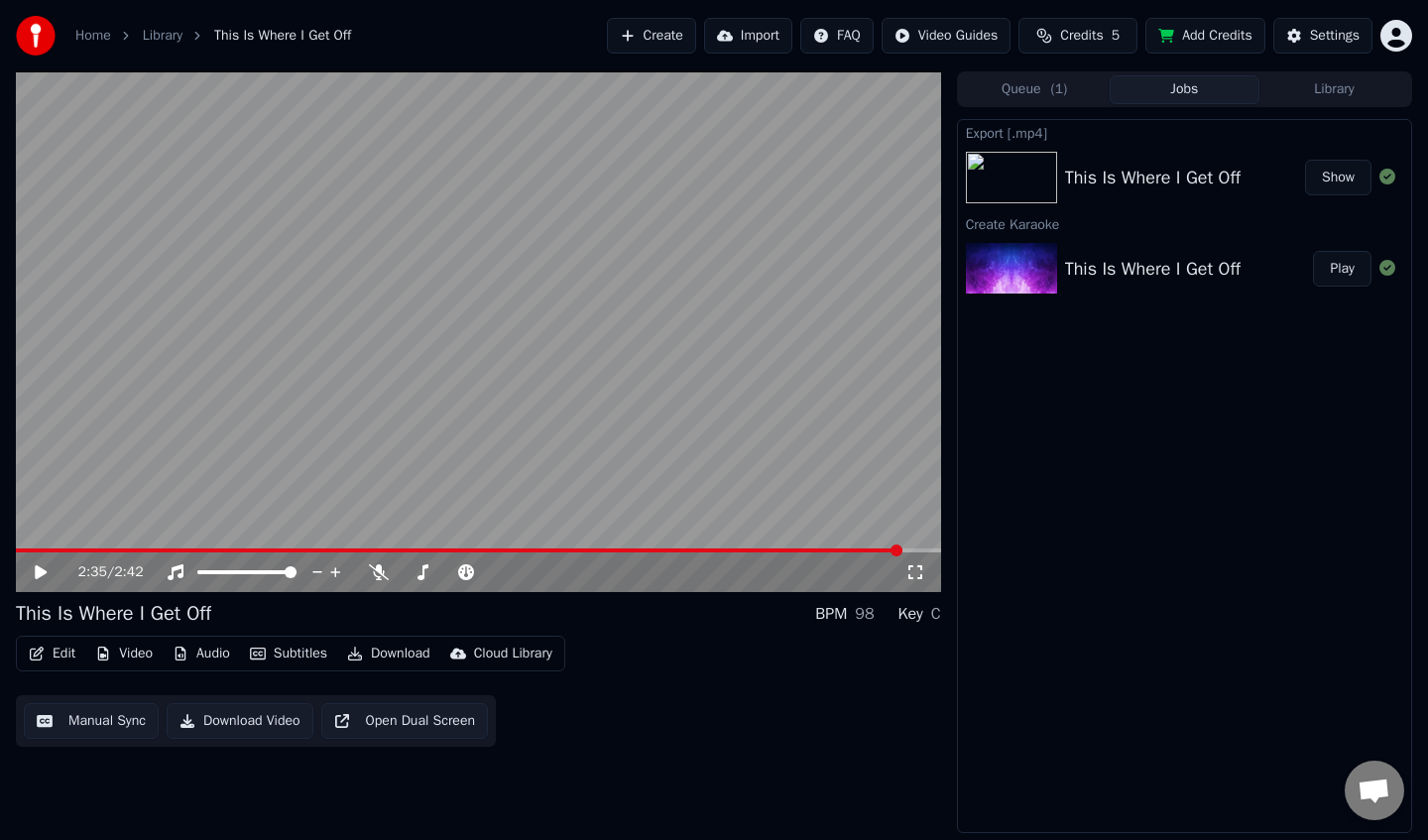 type 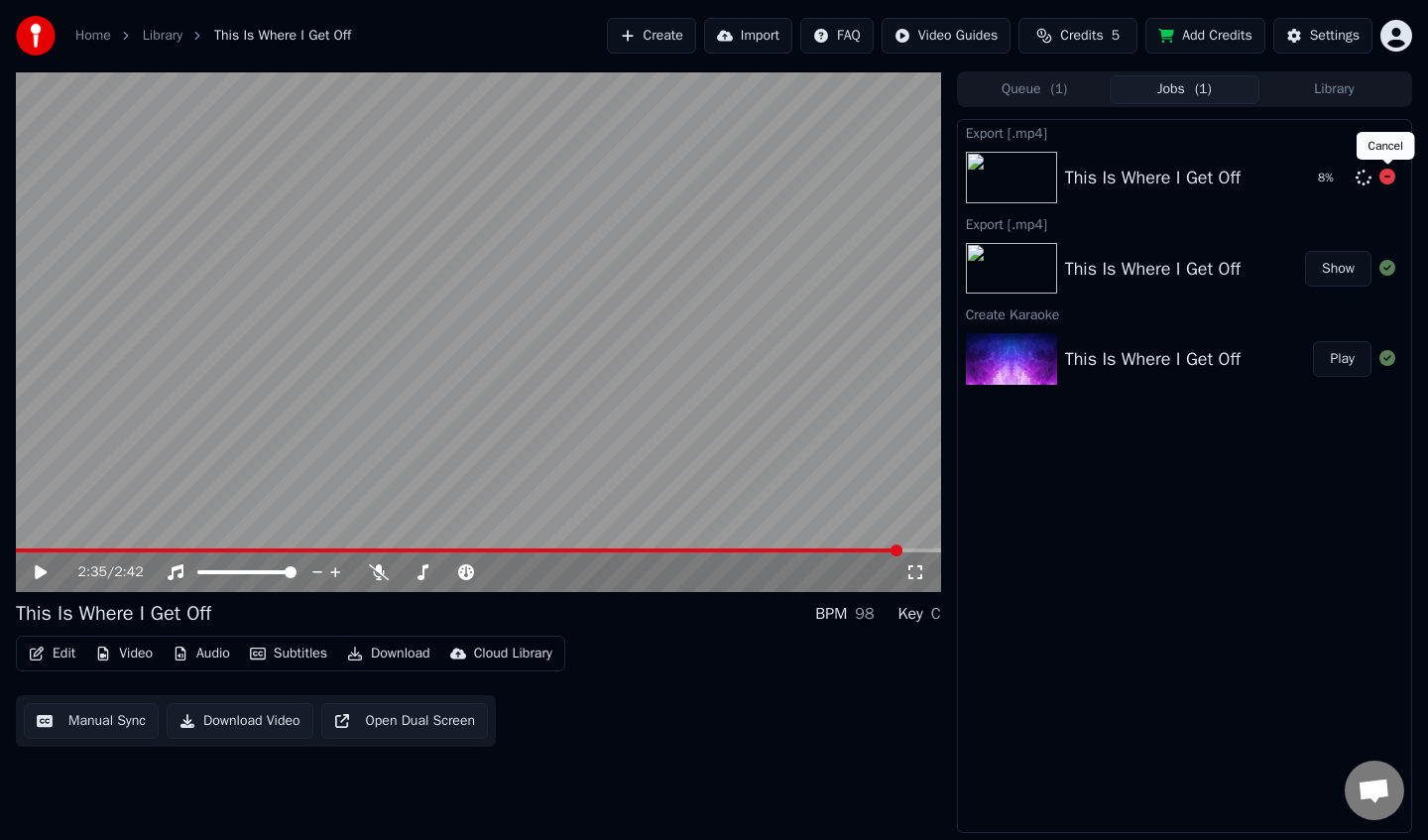 click at bounding box center [1387, 177] 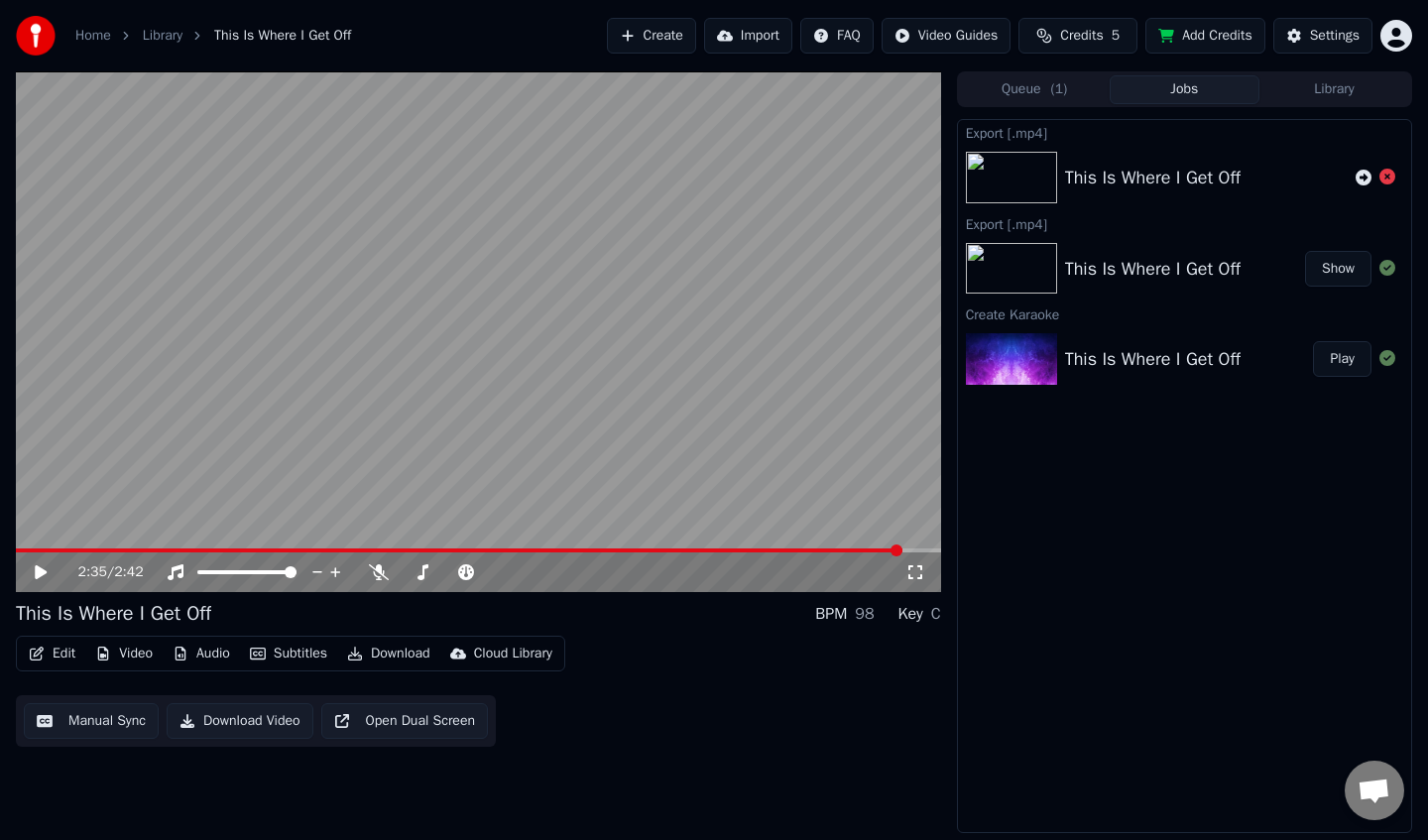 click on "Show" at bounding box center (1338, 269) 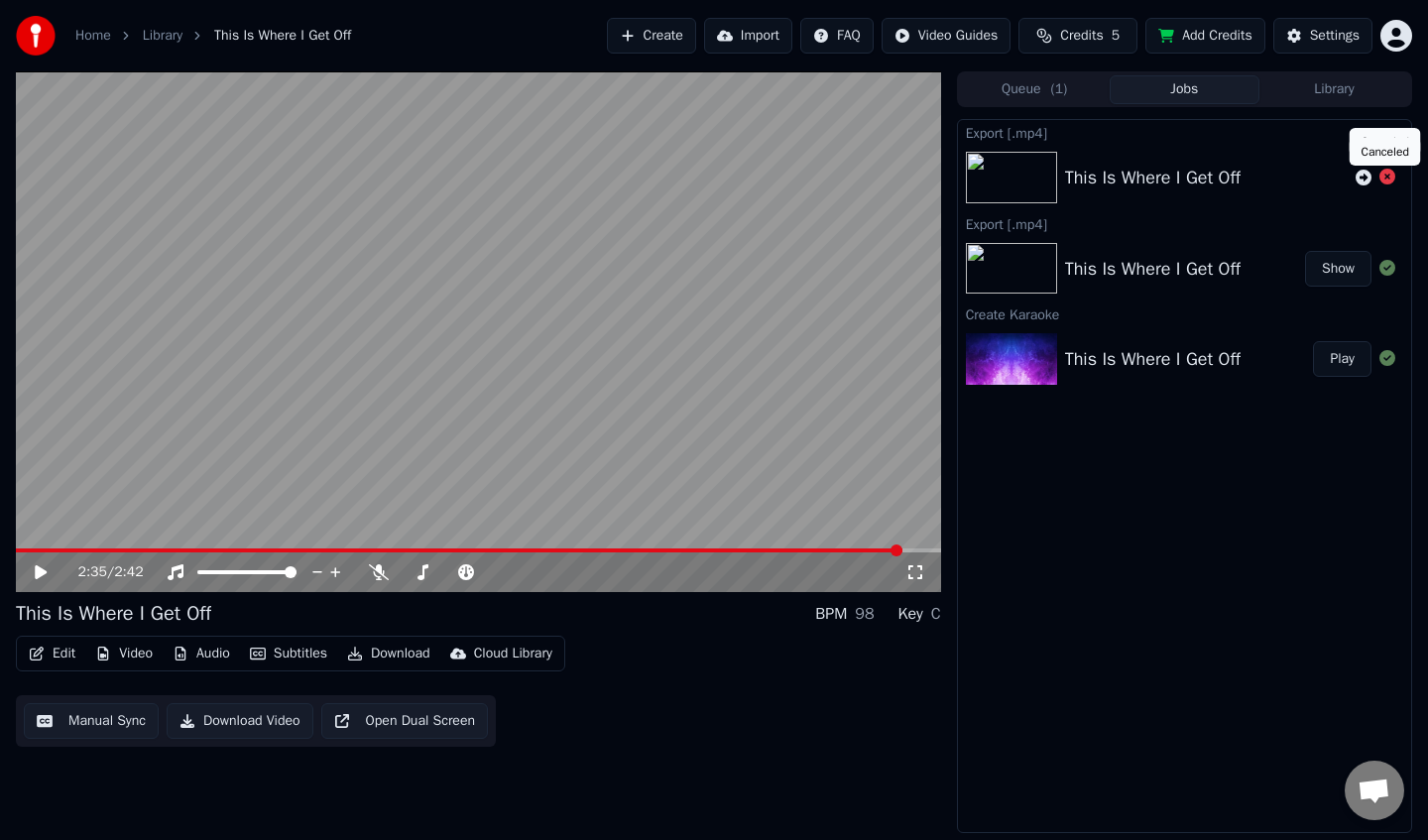 click at bounding box center (1387, 177) 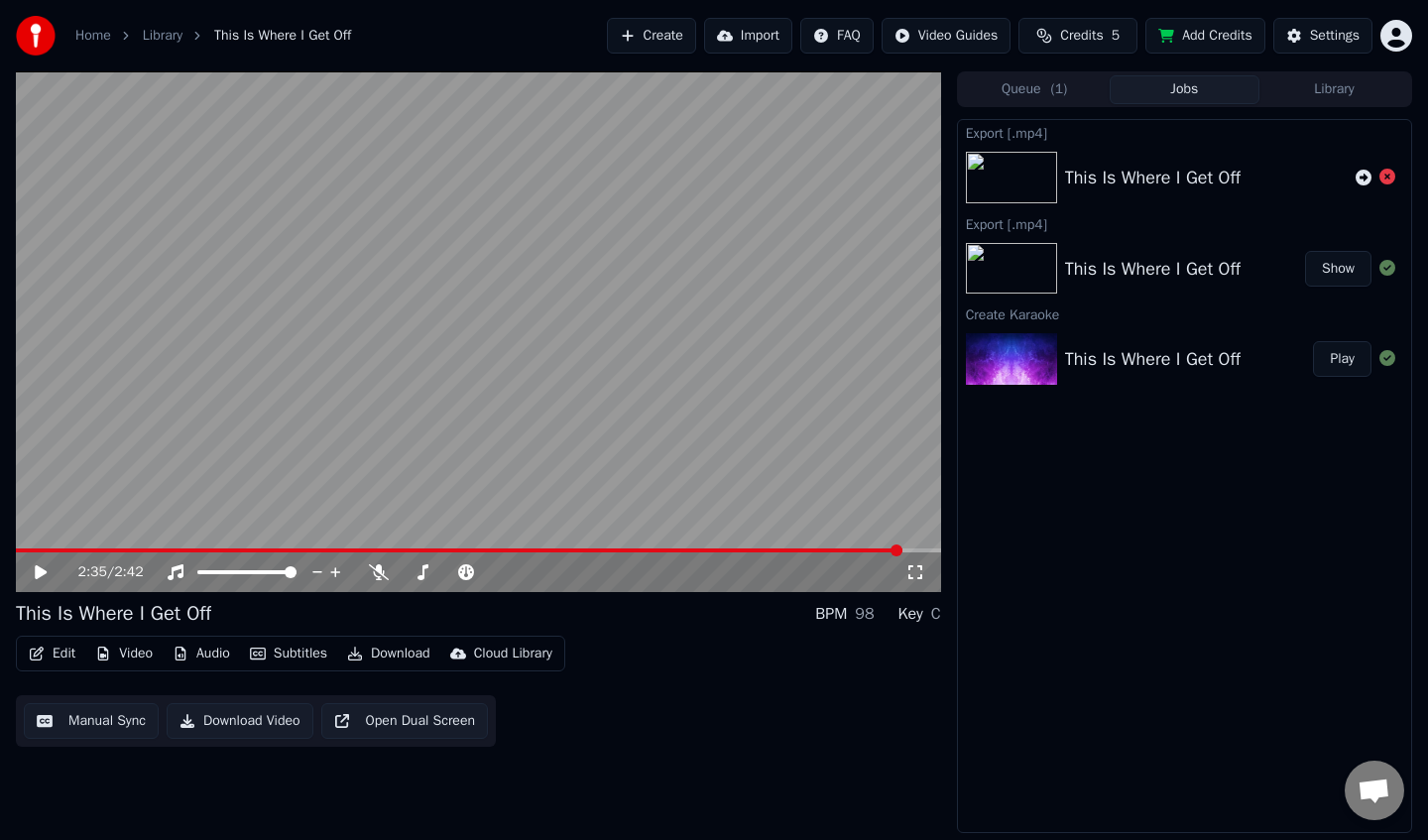 click on "Create" at bounding box center (652, 36) 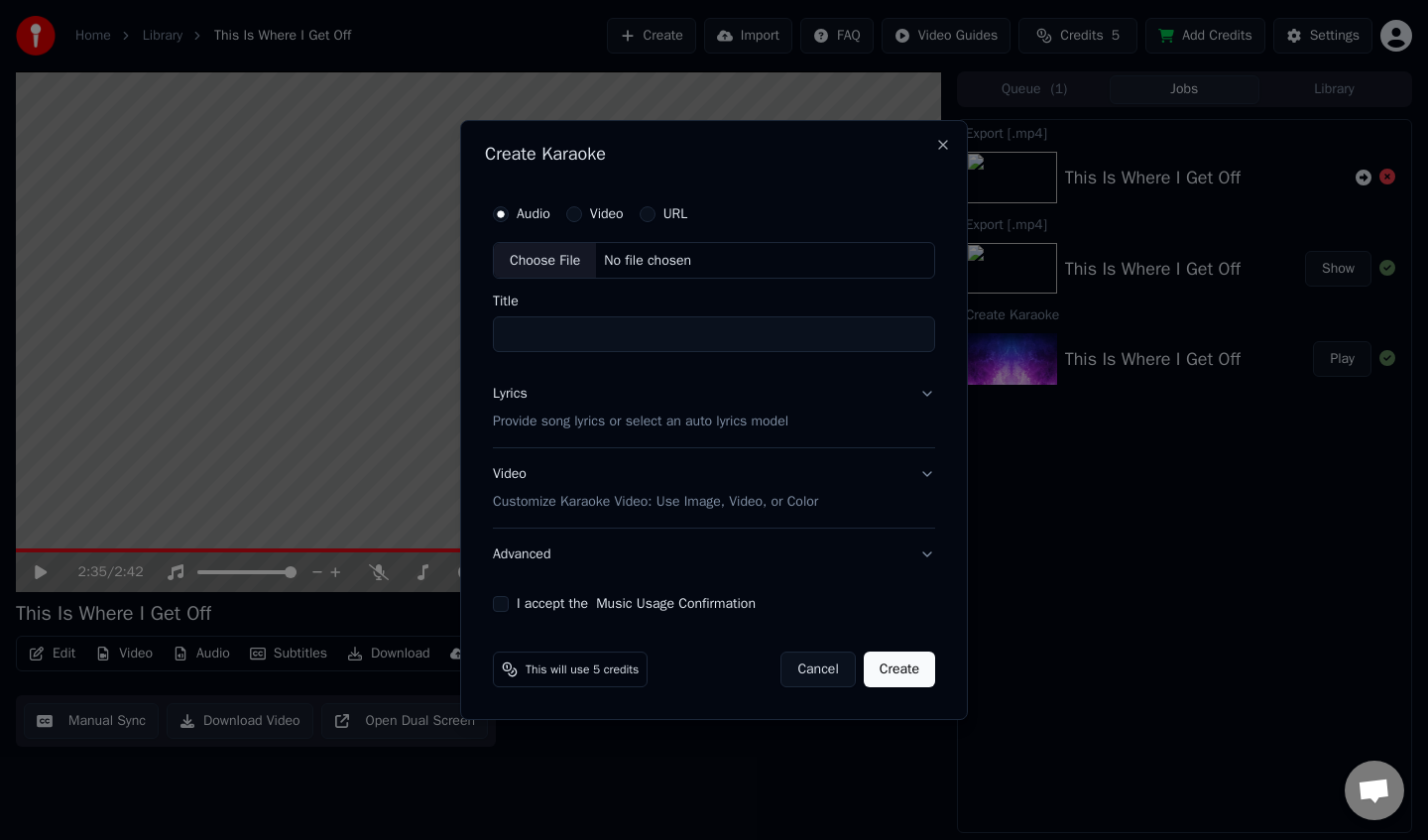 click on "Title" at bounding box center [714, 335] 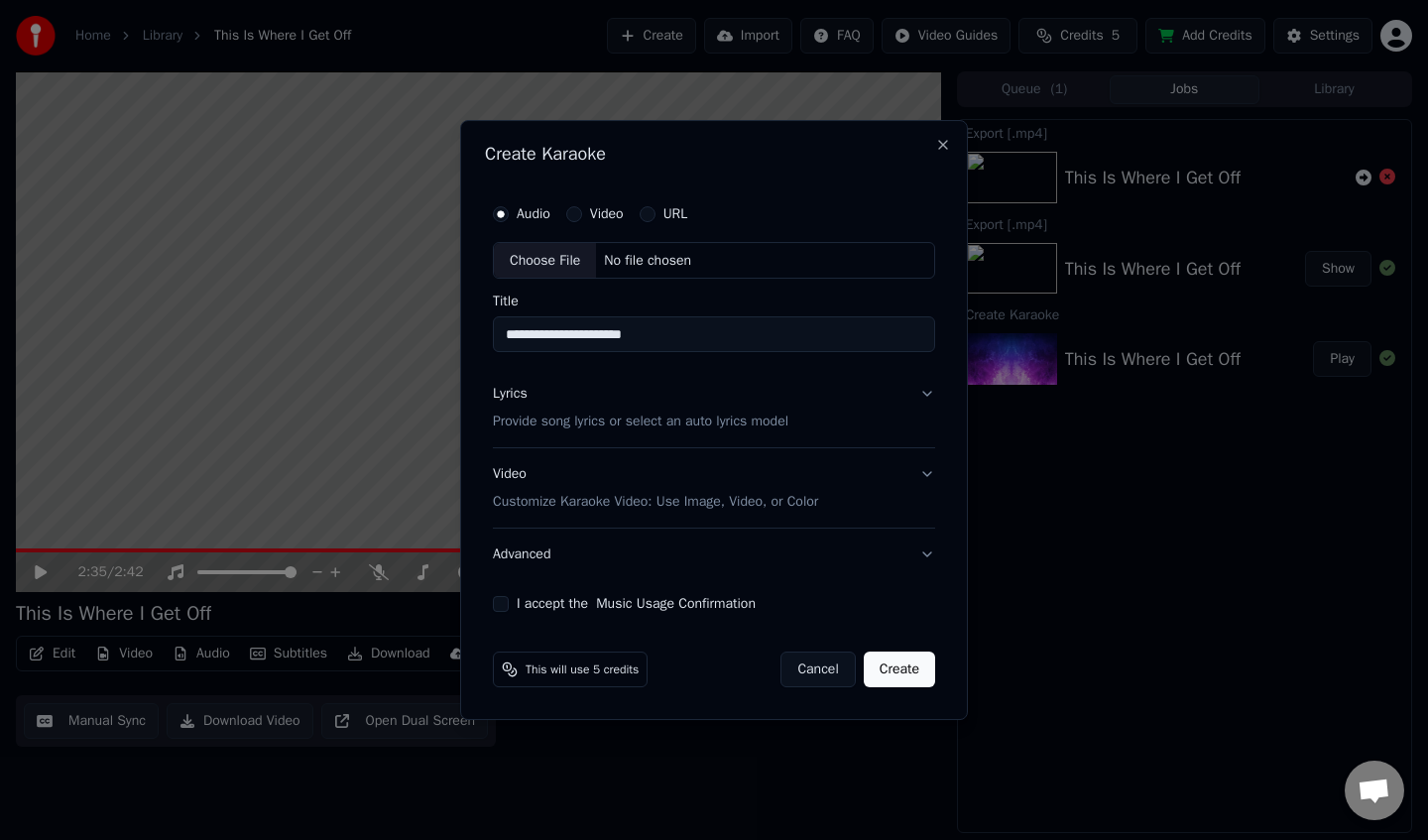 click on "**********" at bounding box center [714, 335] 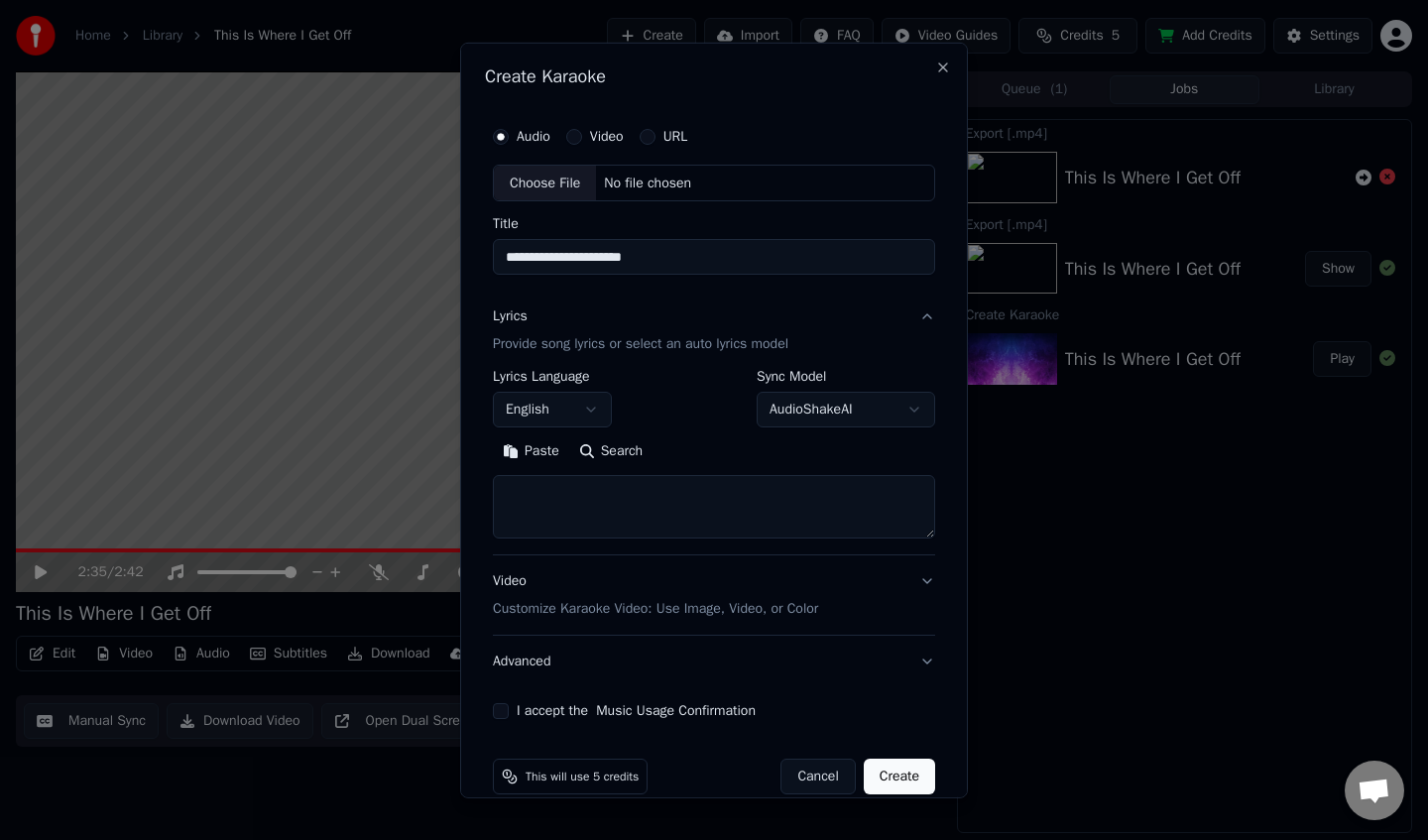click on "Paste" at bounding box center (531, 451) 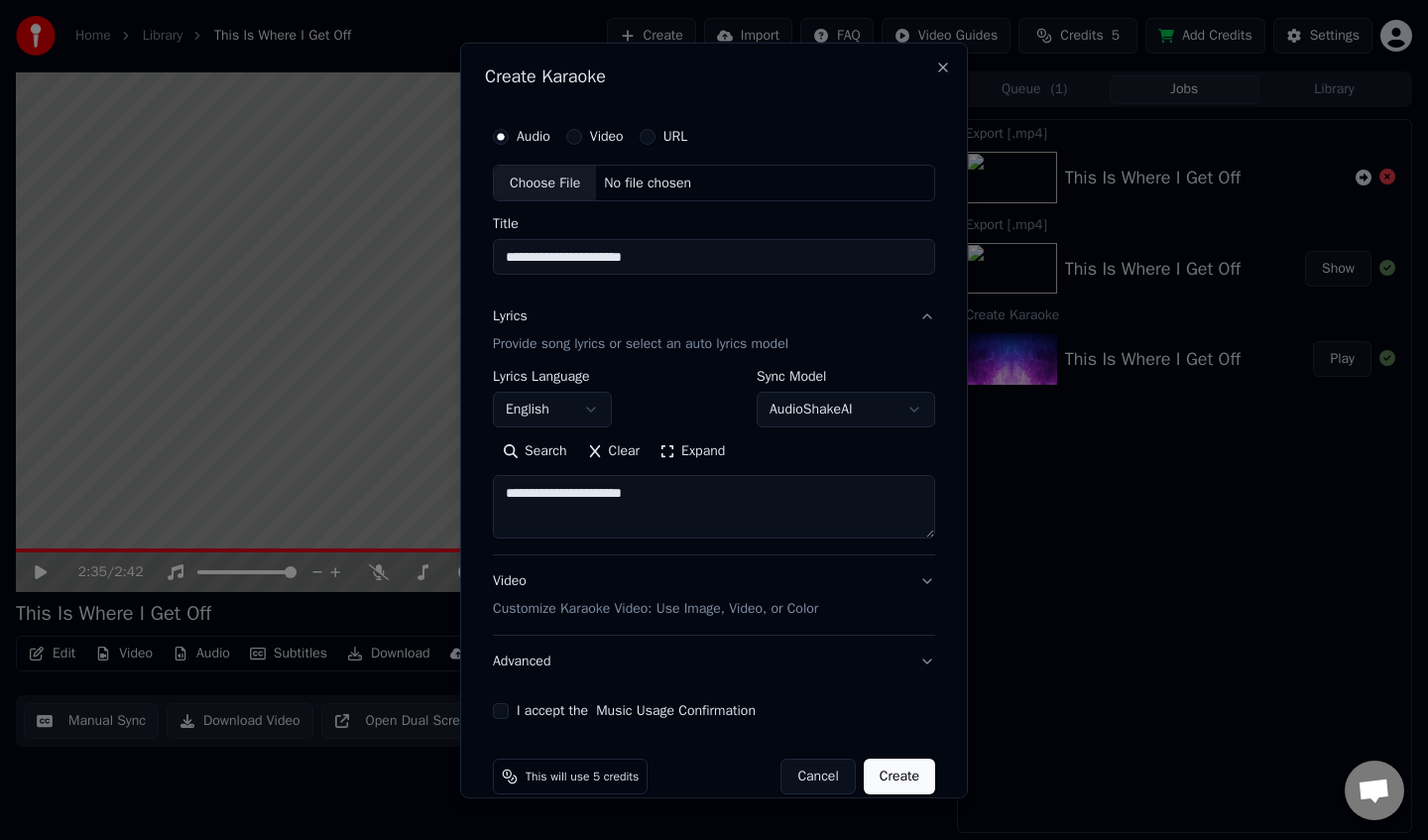 click on "**********" at bounding box center (714, 507) 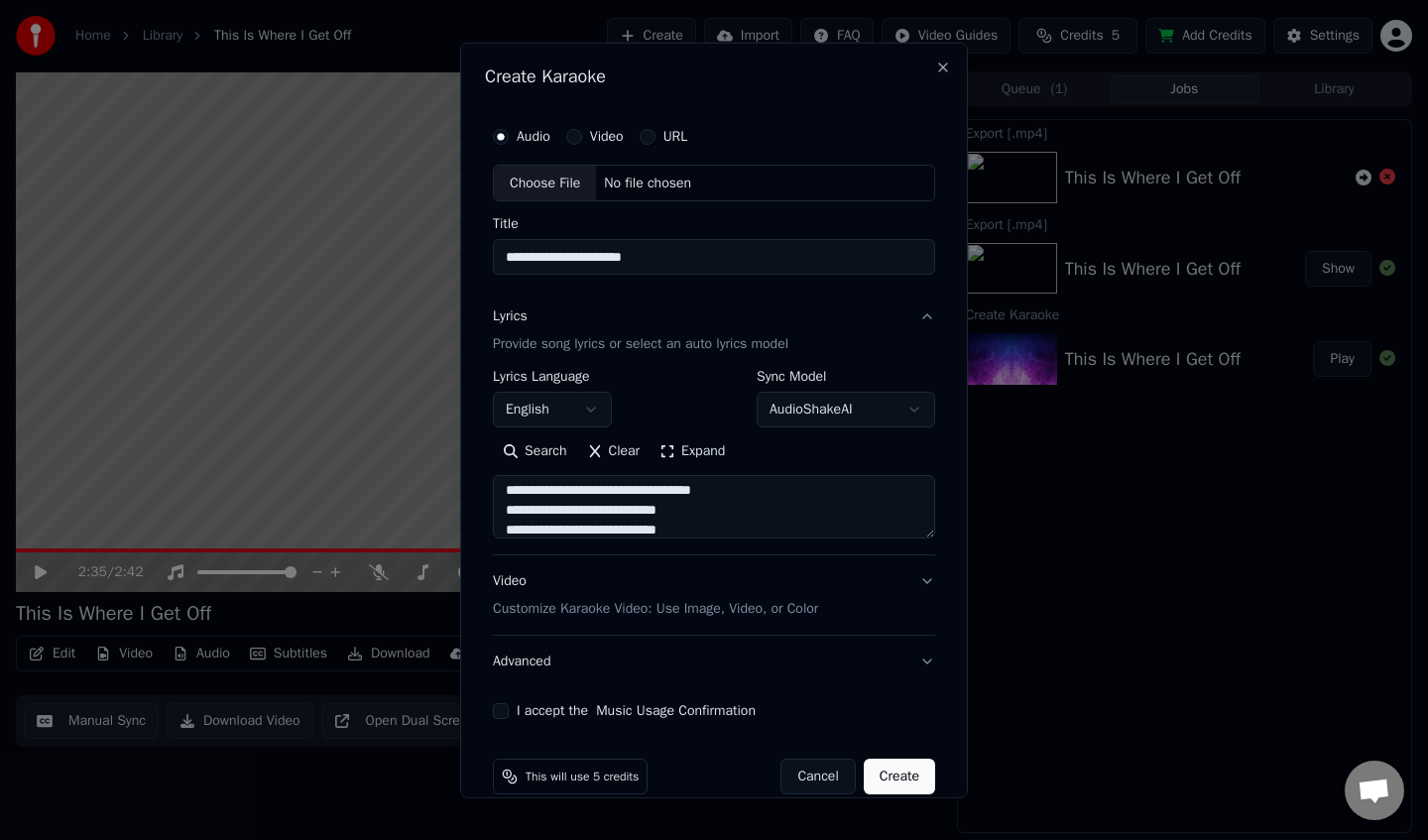 scroll, scrollTop: 0, scrollLeft: 0, axis: both 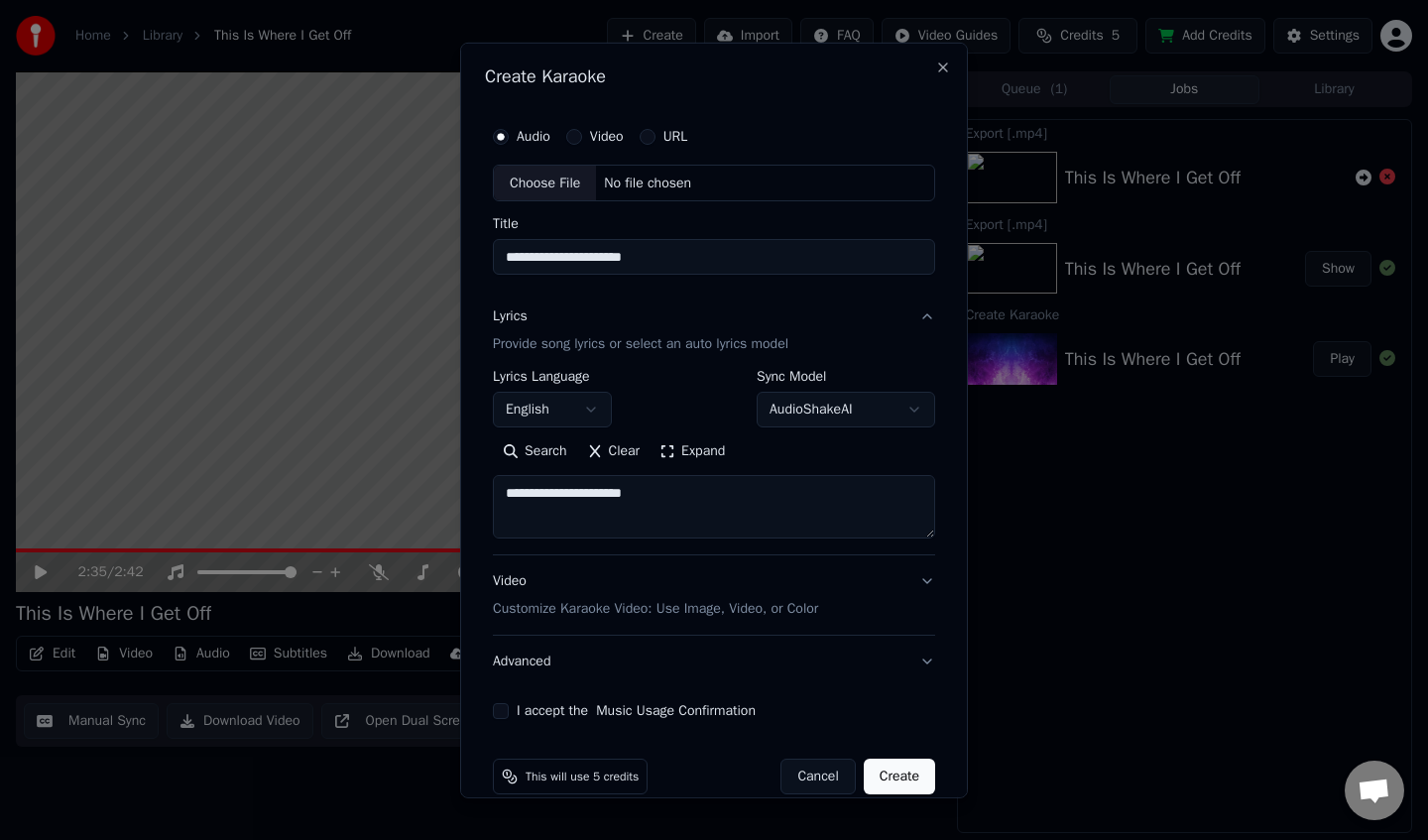 drag, startPoint x: 483, startPoint y: 473, endPoint x: 504, endPoint y: 485, distance: 24.186773 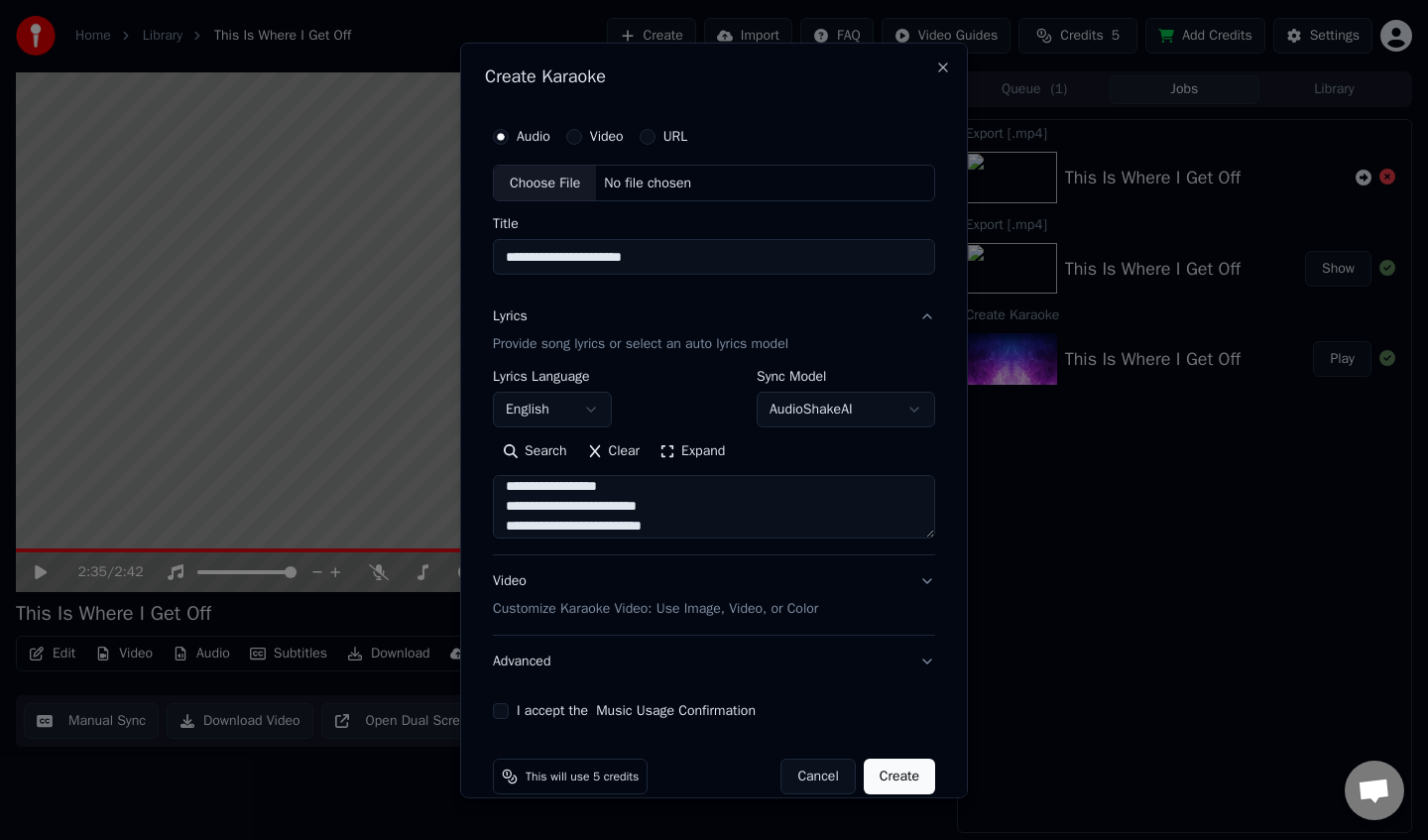 scroll, scrollTop: 1481, scrollLeft: 0, axis: vertical 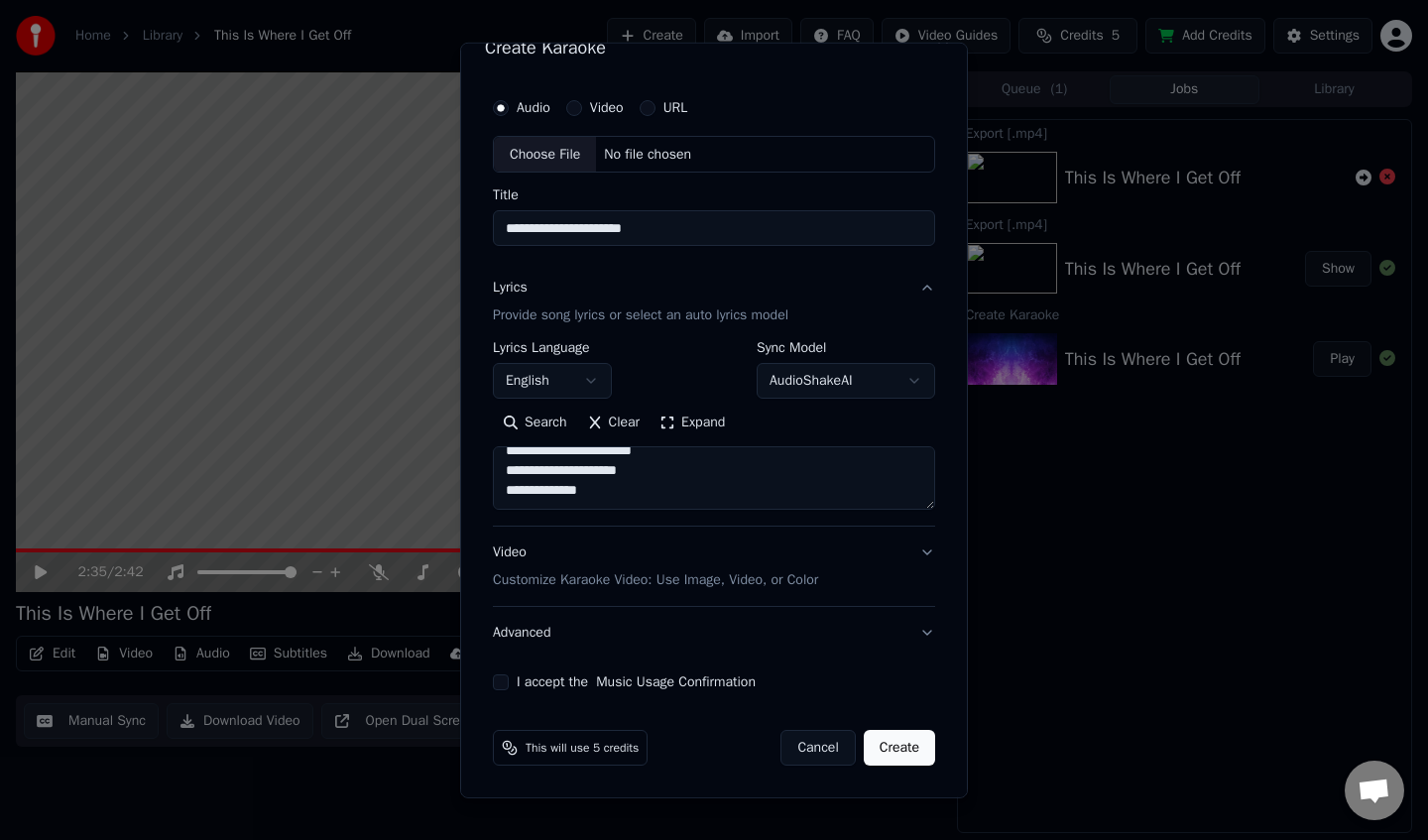 type on "**********" 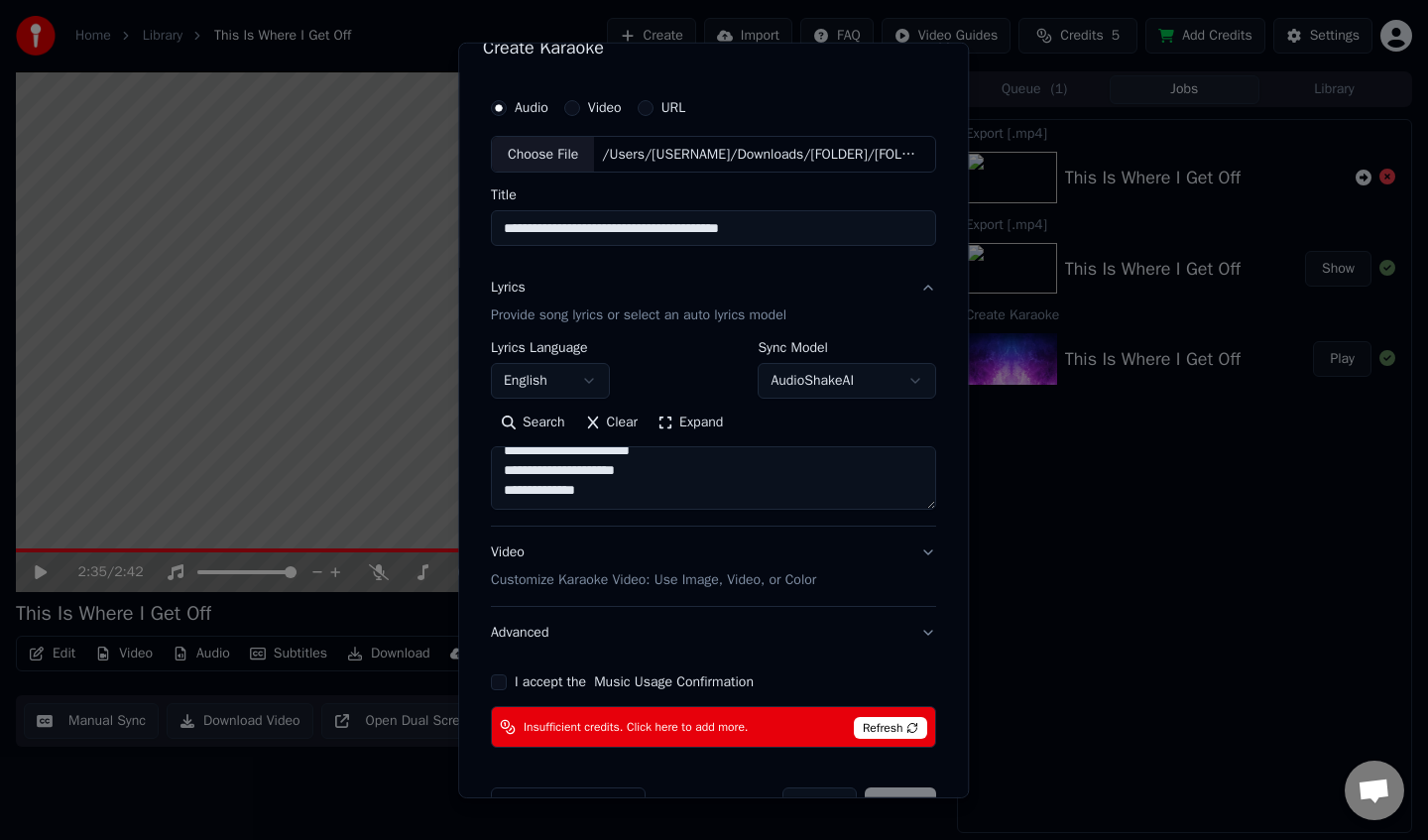 click on "I accept the   Music Usage Confirmation" at bounding box center [713, 107] 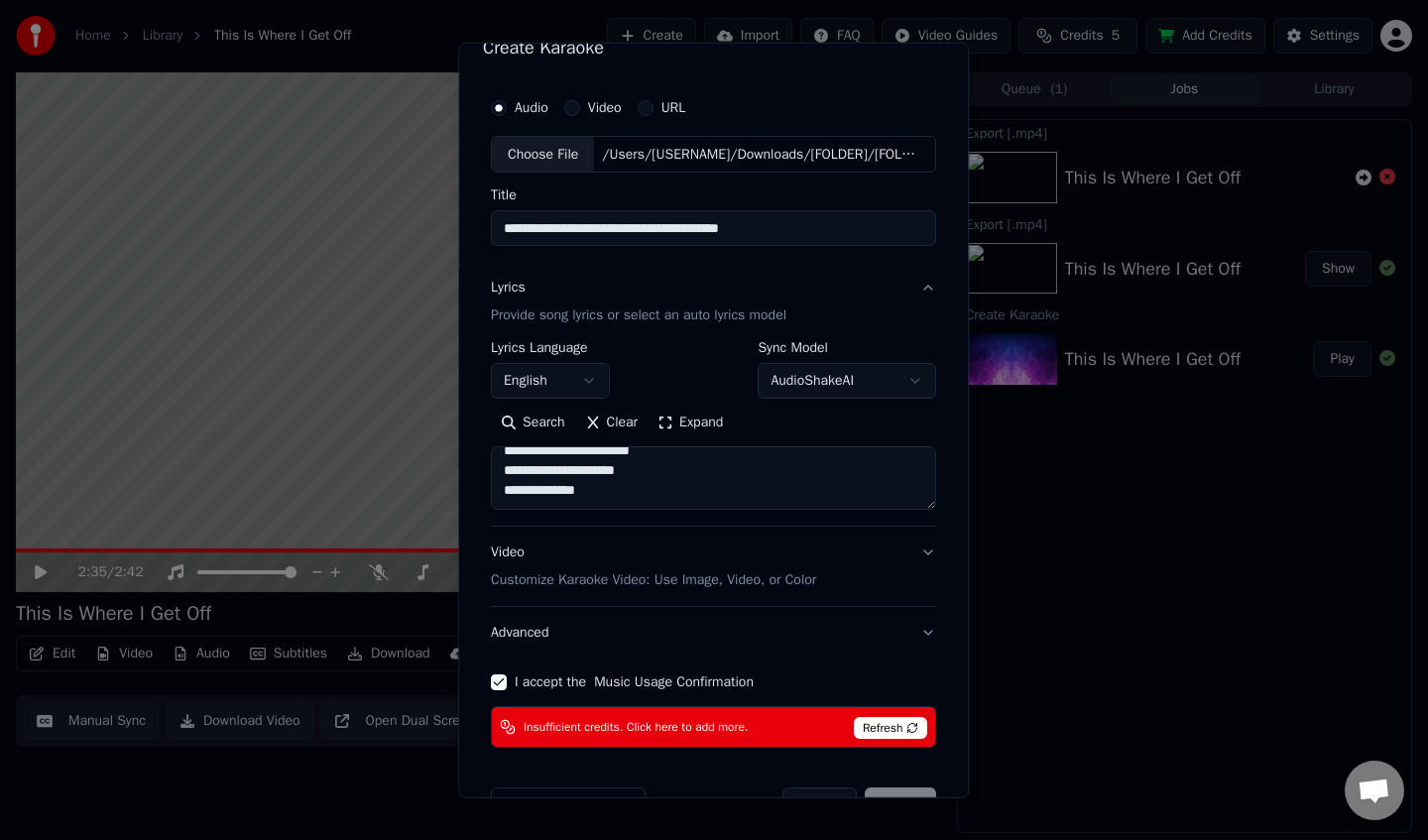 click on "Provide song lyrics or select an auto lyrics model" at bounding box center [639, 315] 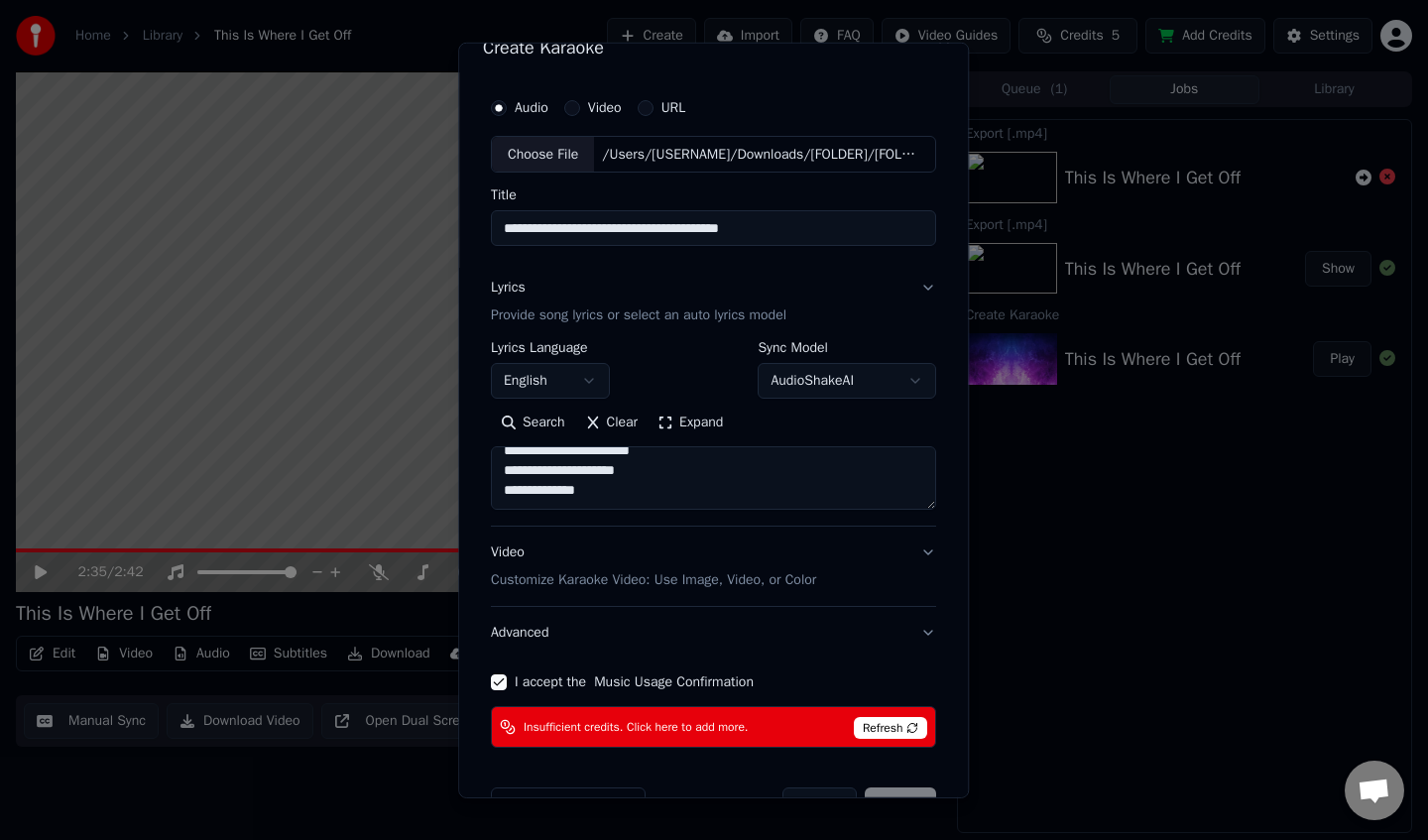 scroll, scrollTop: 0, scrollLeft: 0, axis: both 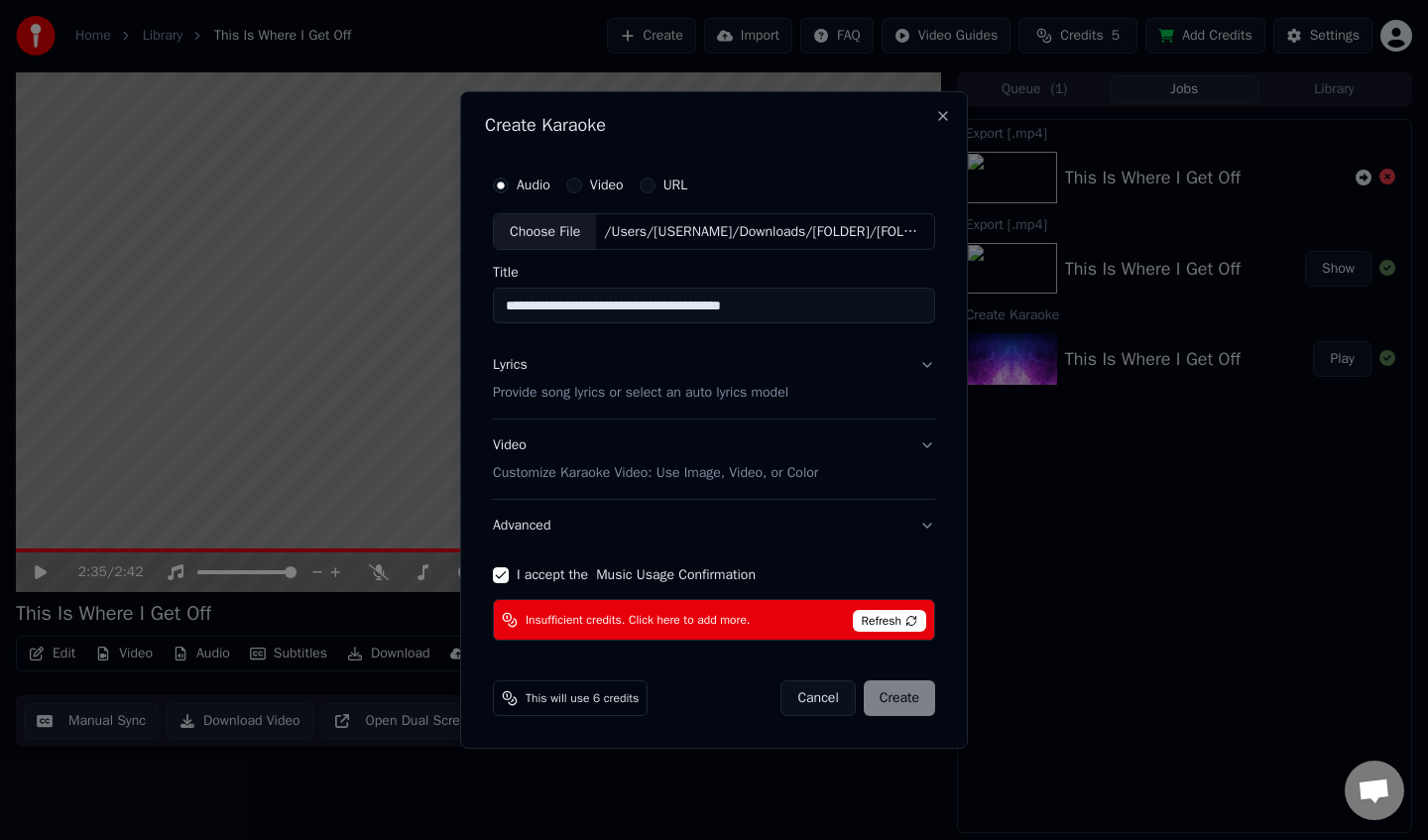 click on "Provide song lyrics or select an auto lyrics model" at bounding box center [641, 394] 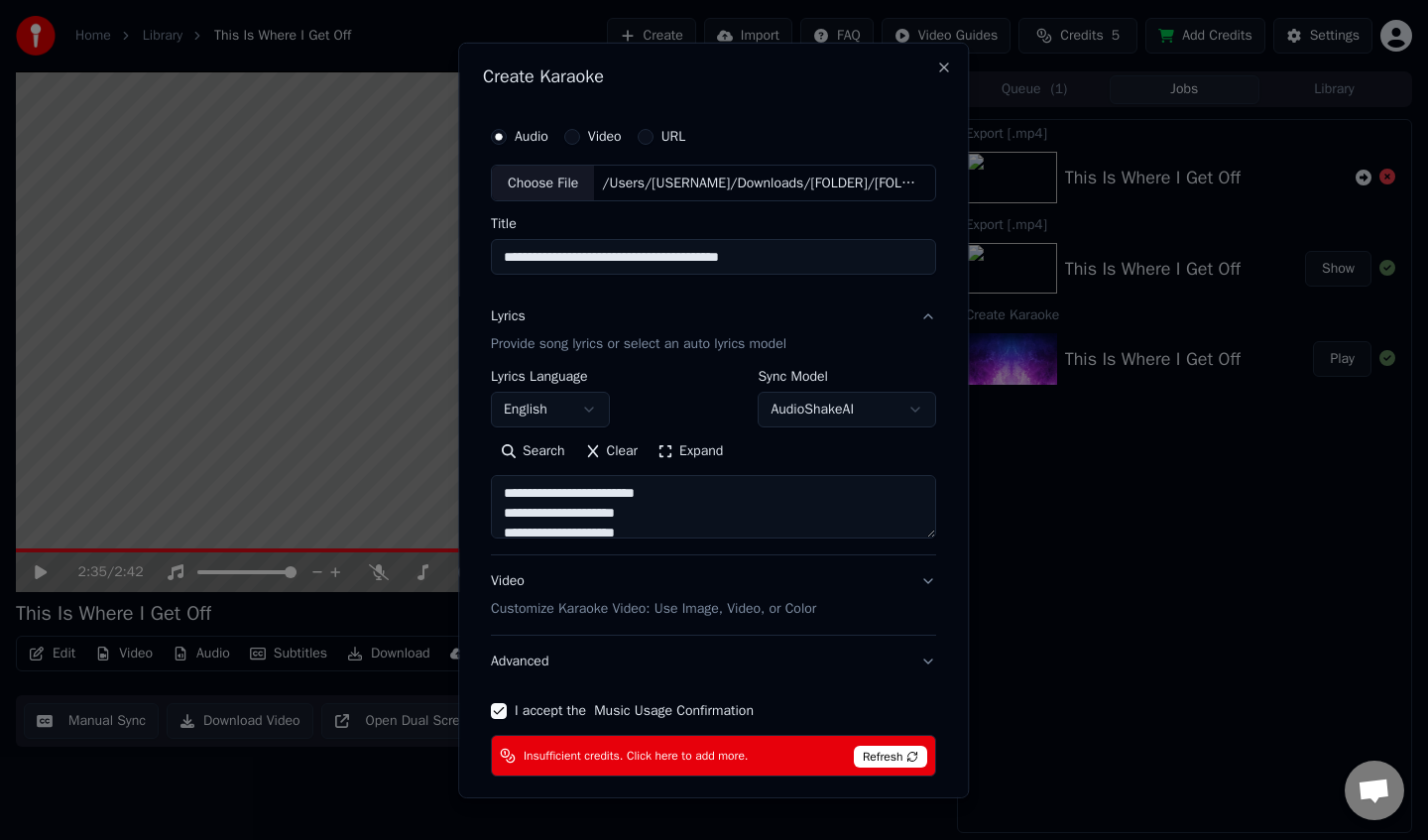 click at bounding box center (713, 507) 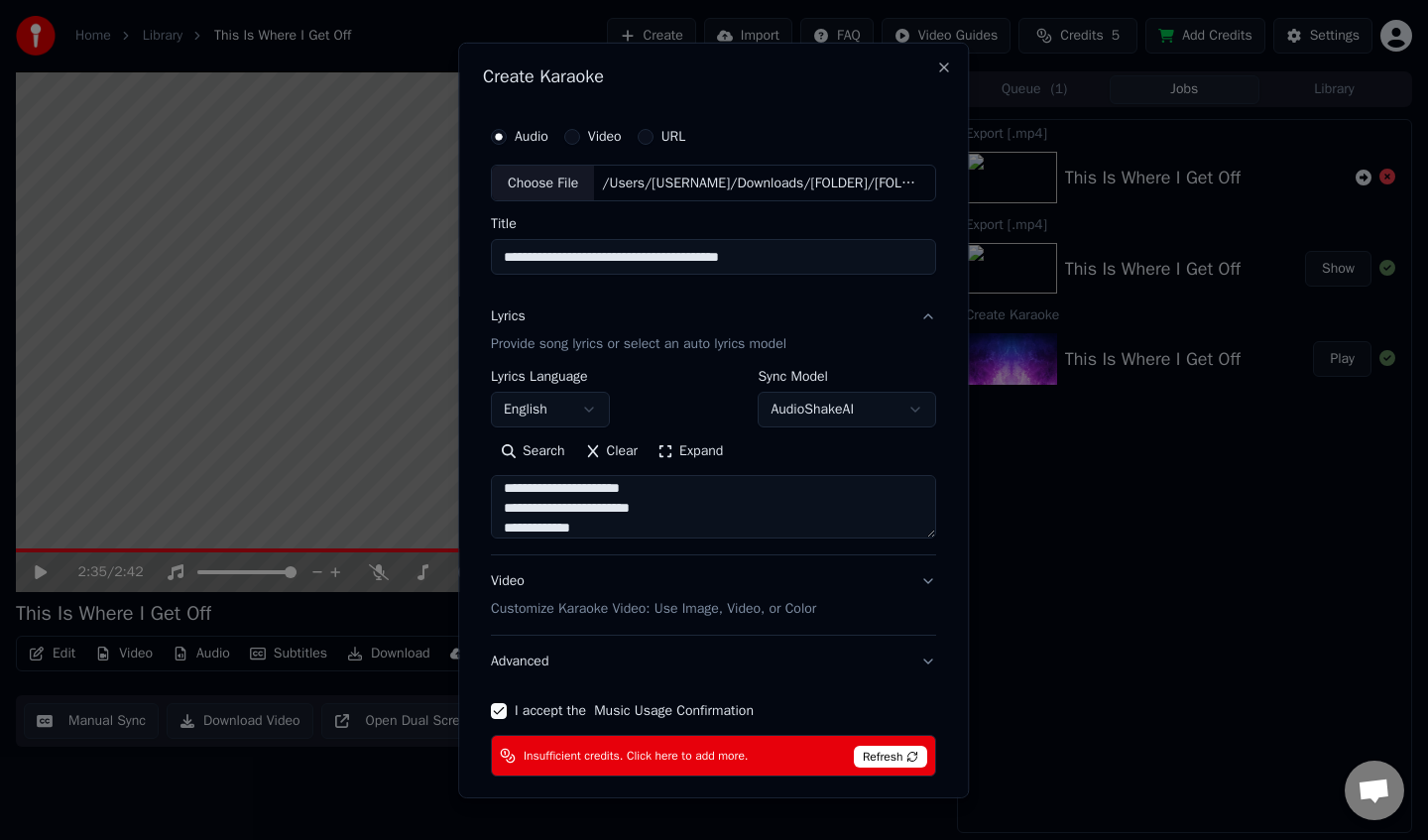 scroll, scrollTop: 1481, scrollLeft: 0, axis: vertical 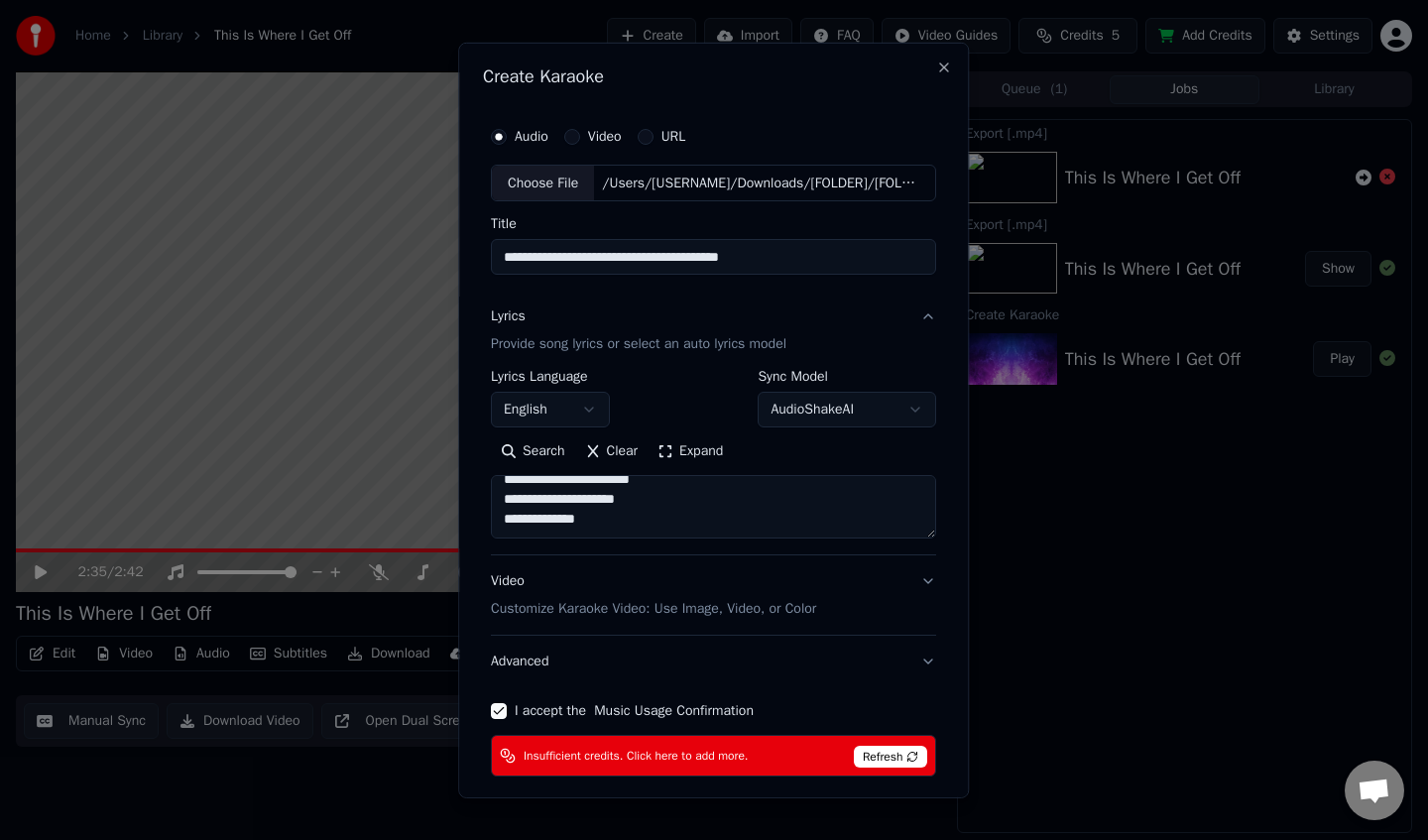 click on "Refresh" at bounding box center (891, 757) 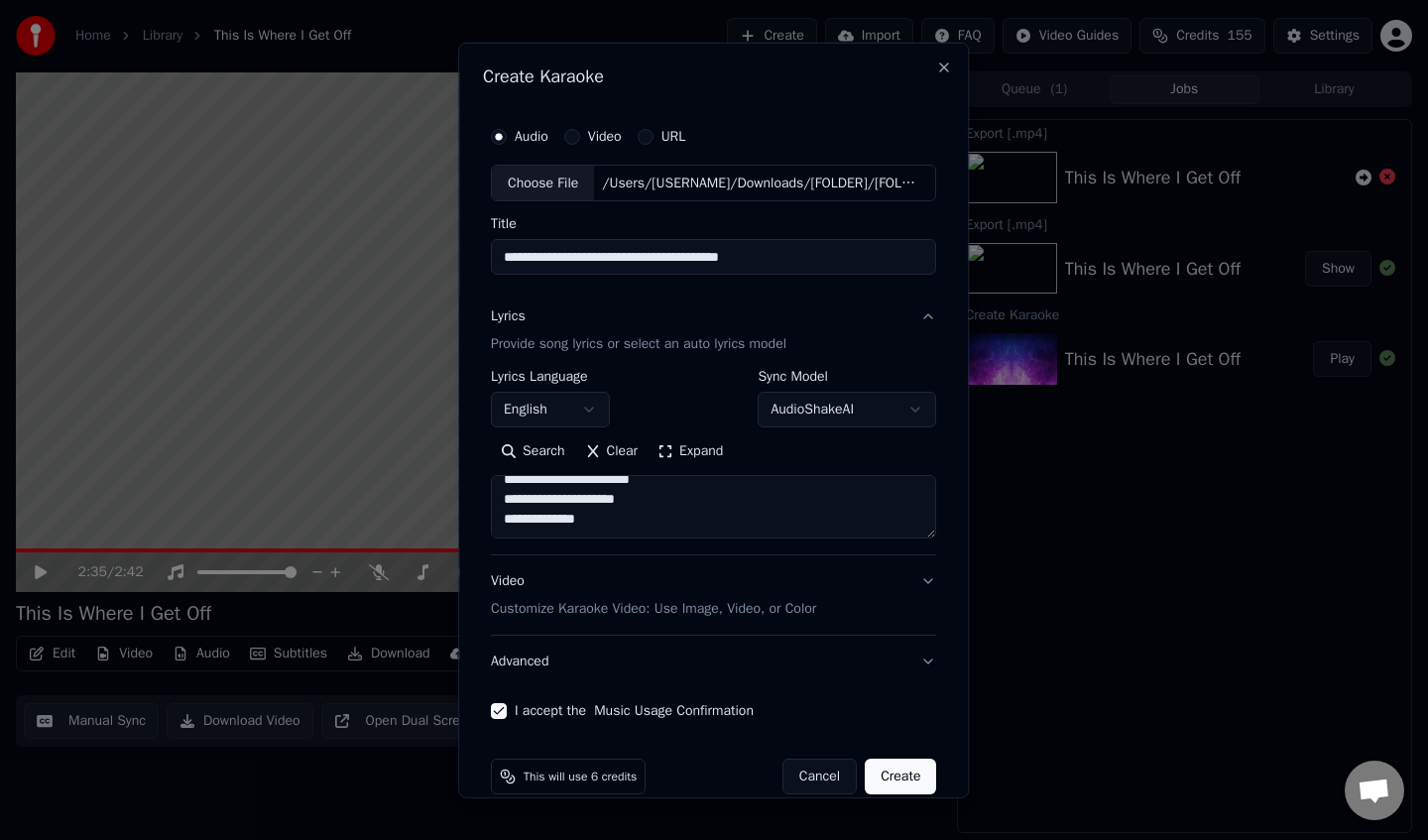click on "Create" at bounding box center (900, 777) 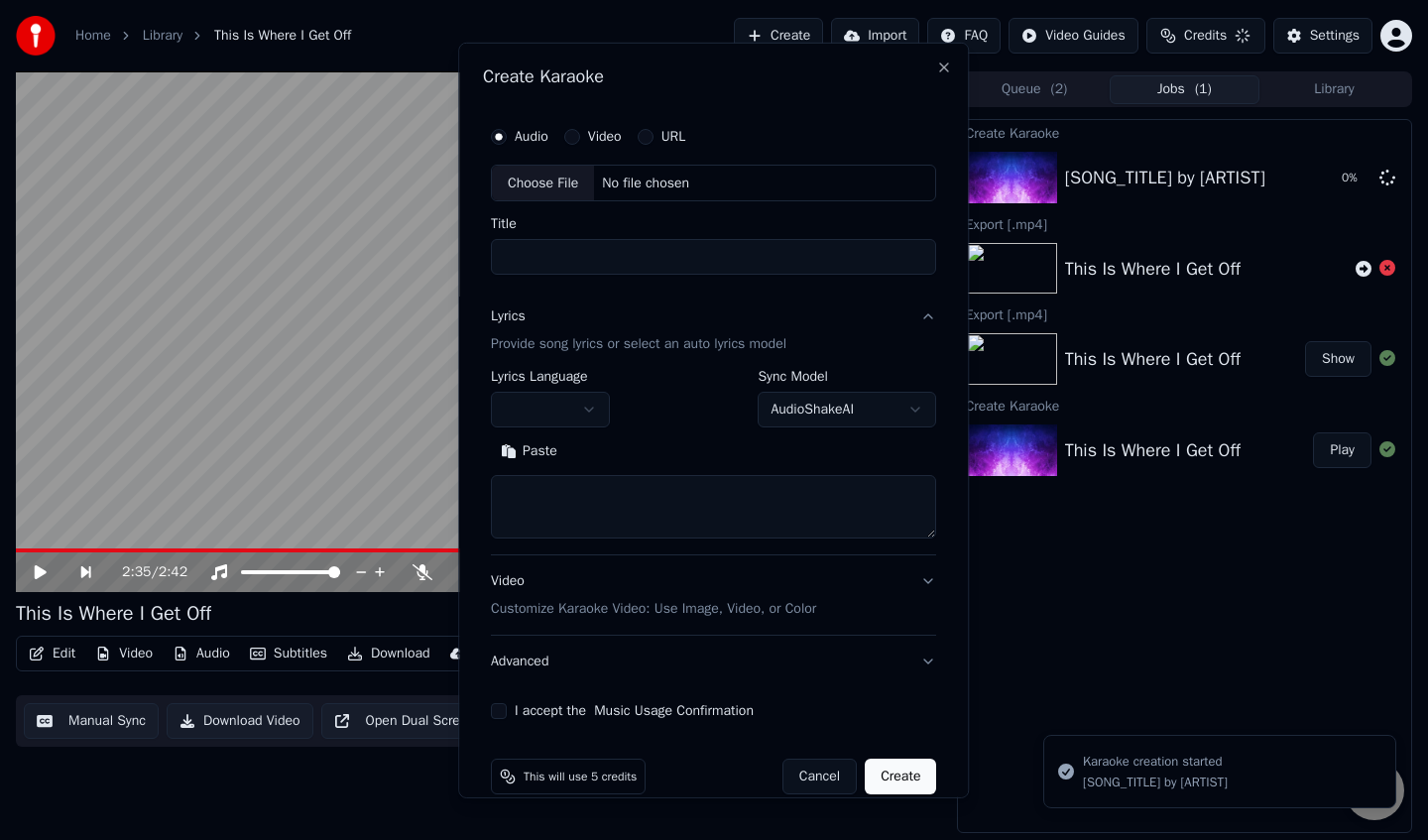 scroll, scrollTop: 0, scrollLeft: 0, axis: both 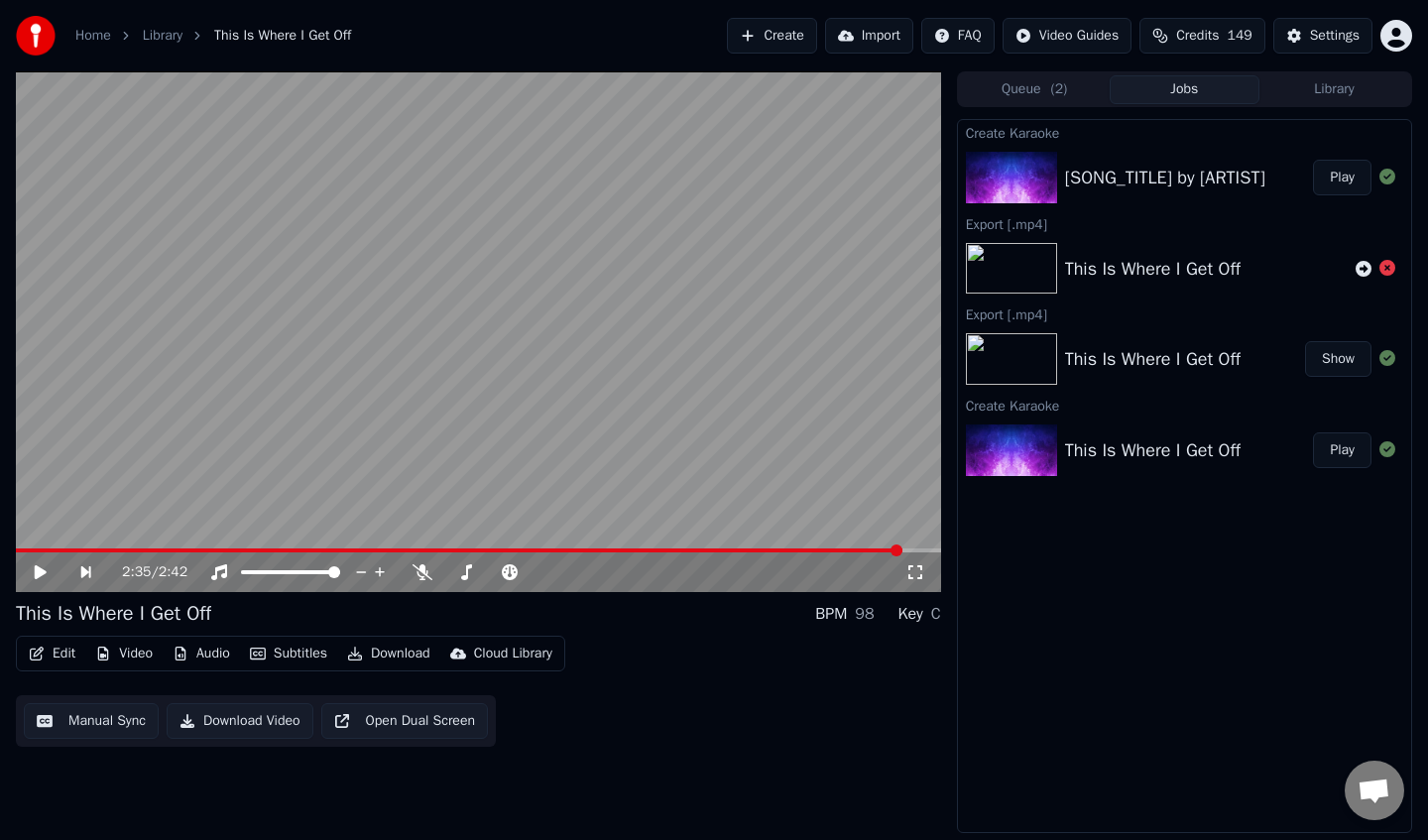 click at bounding box center (1012, 178) 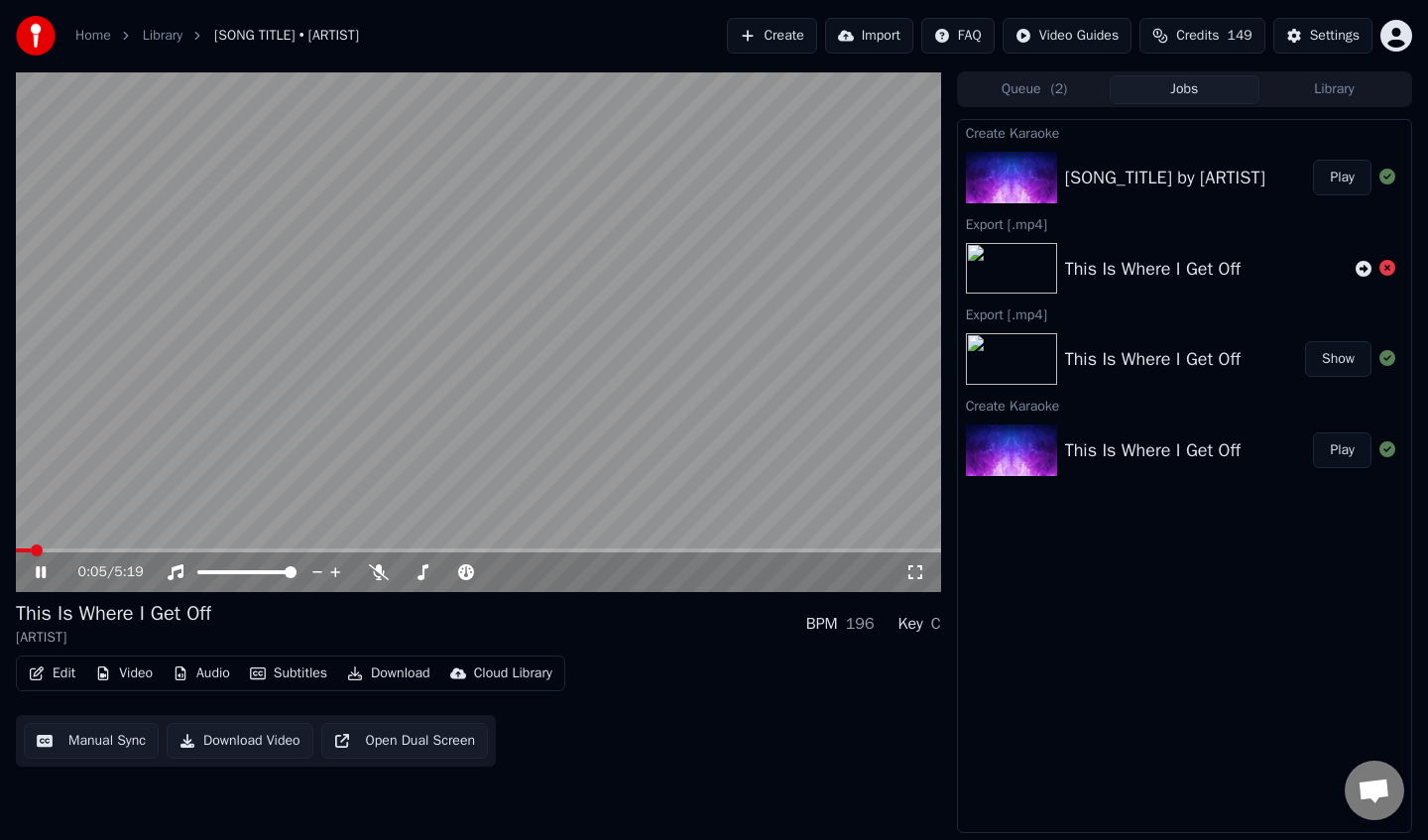 click on "Download Video" at bounding box center [240, 741] 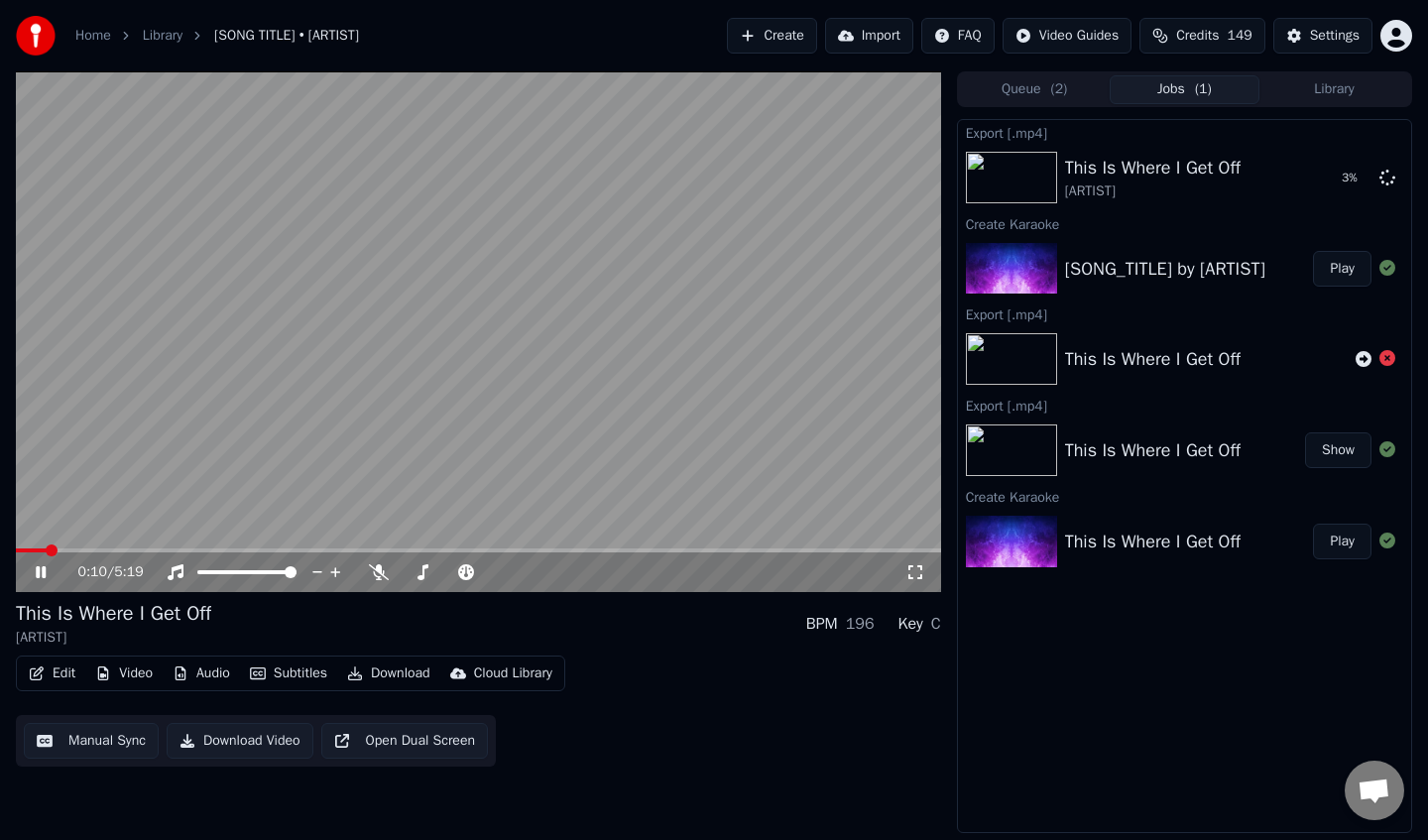 click at bounding box center (55, 572) 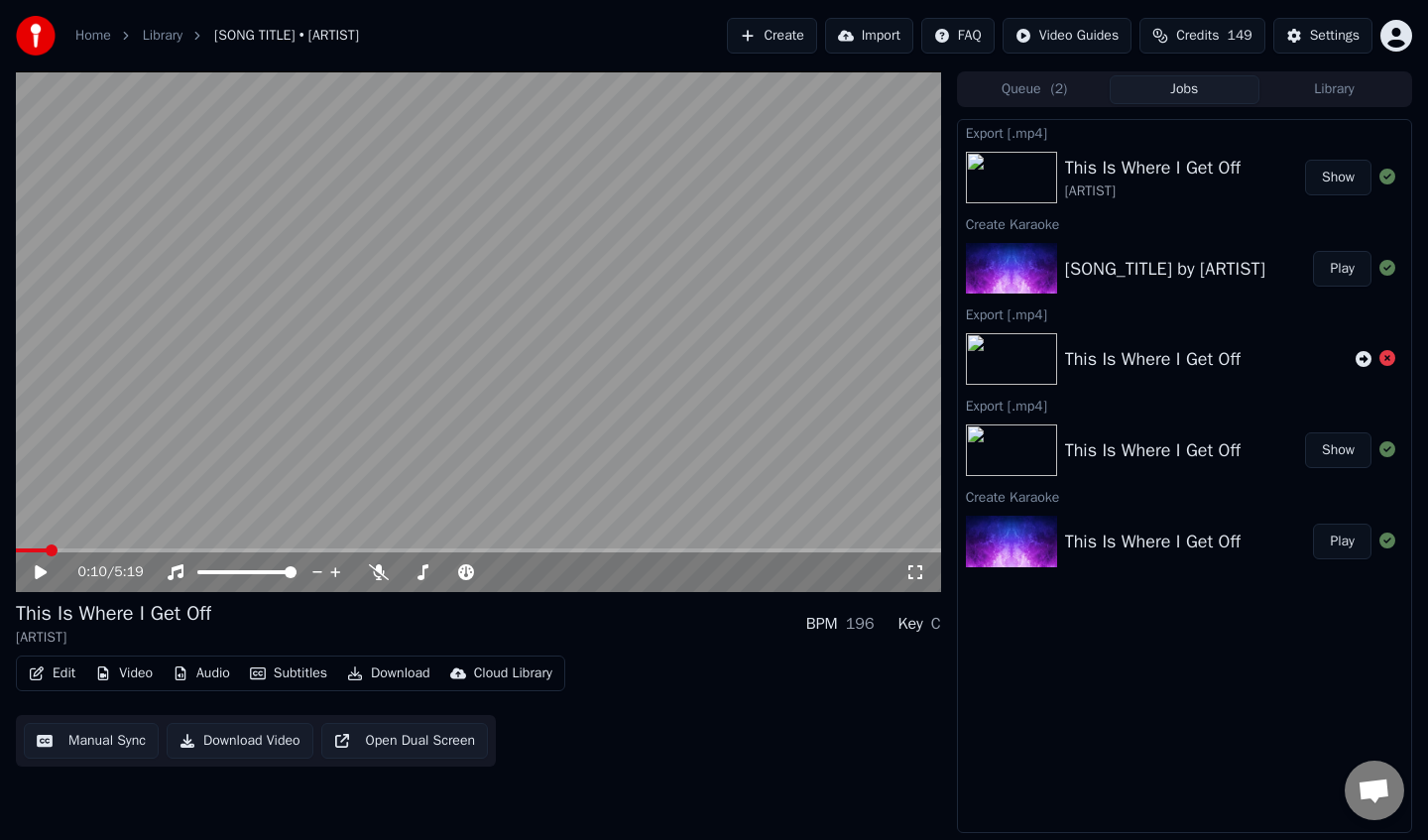 click at bounding box center (1012, 178) 